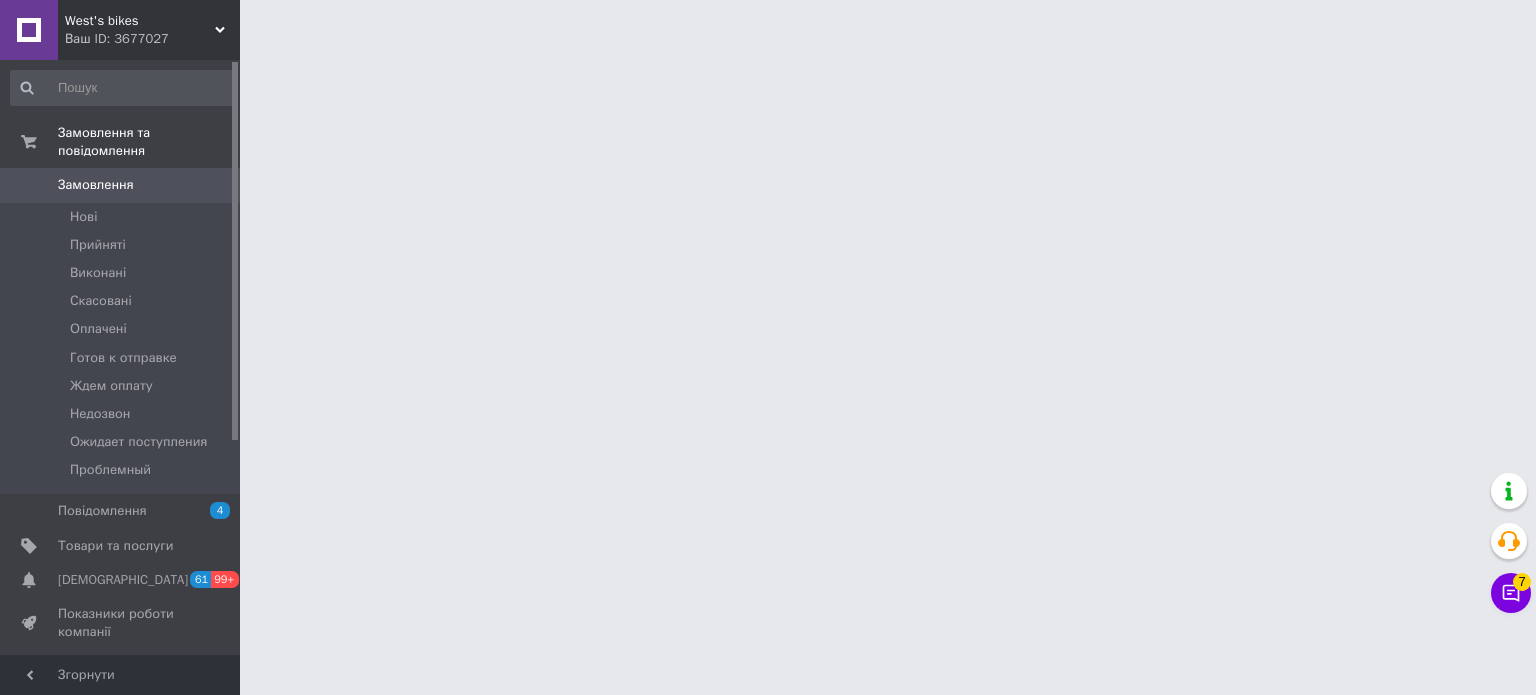 scroll, scrollTop: 0, scrollLeft: 0, axis: both 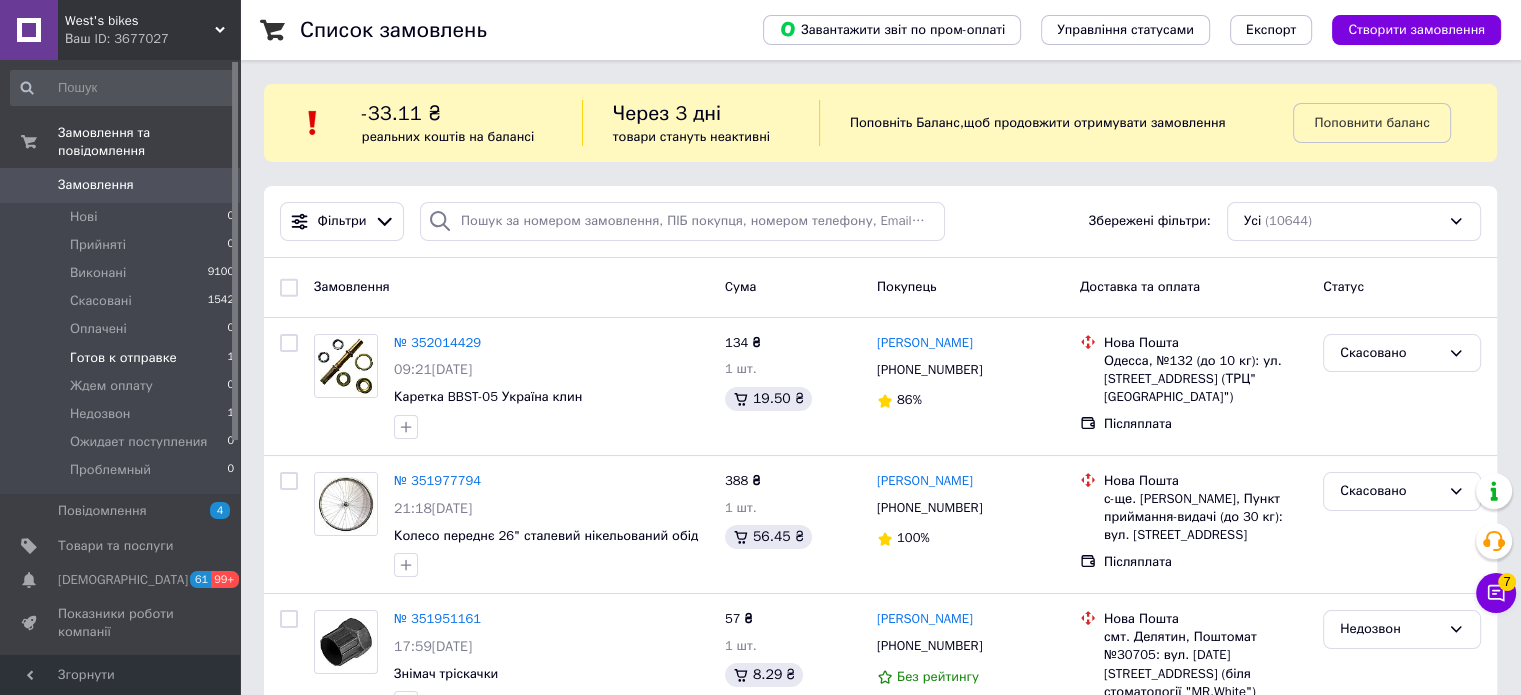 click on "Готов к отправке 1" at bounding box center [123, 358] 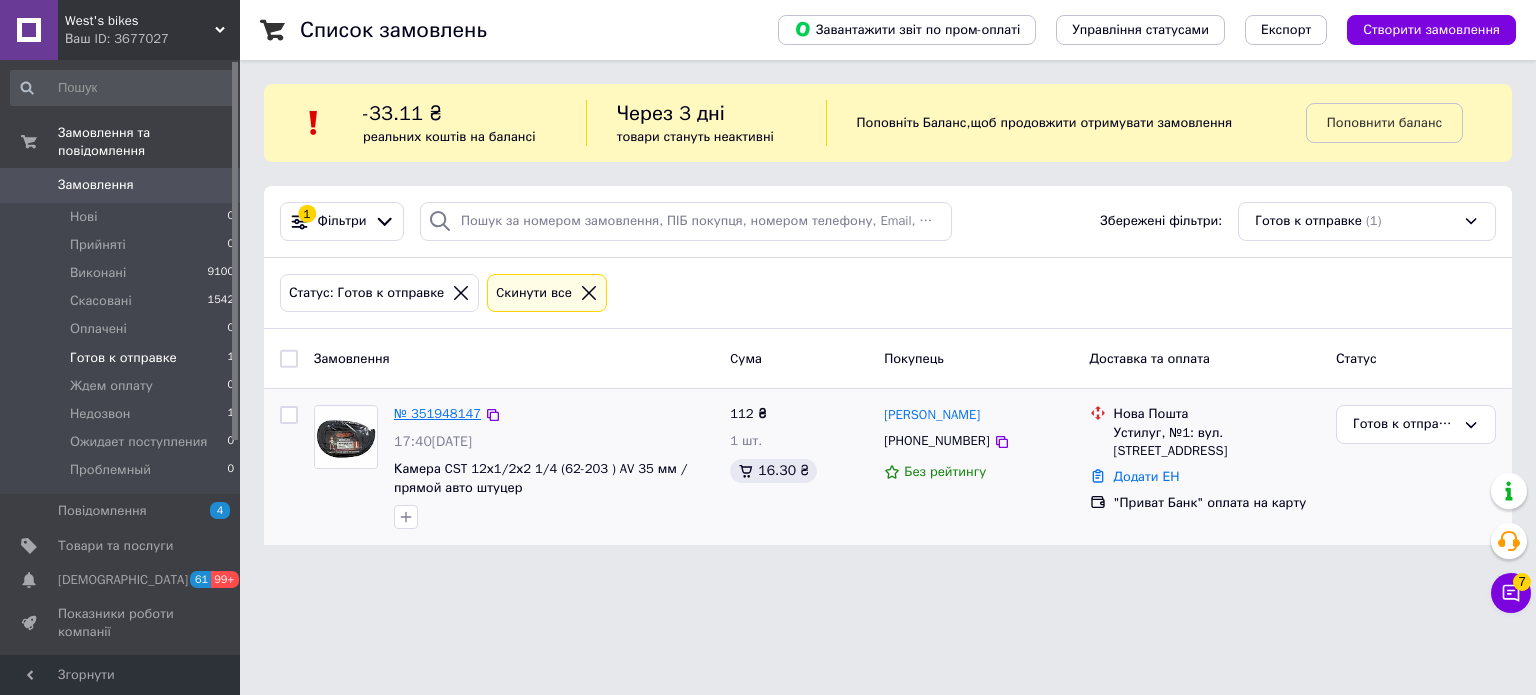 click on "№ 351948147" at bounding box center [437, 413] 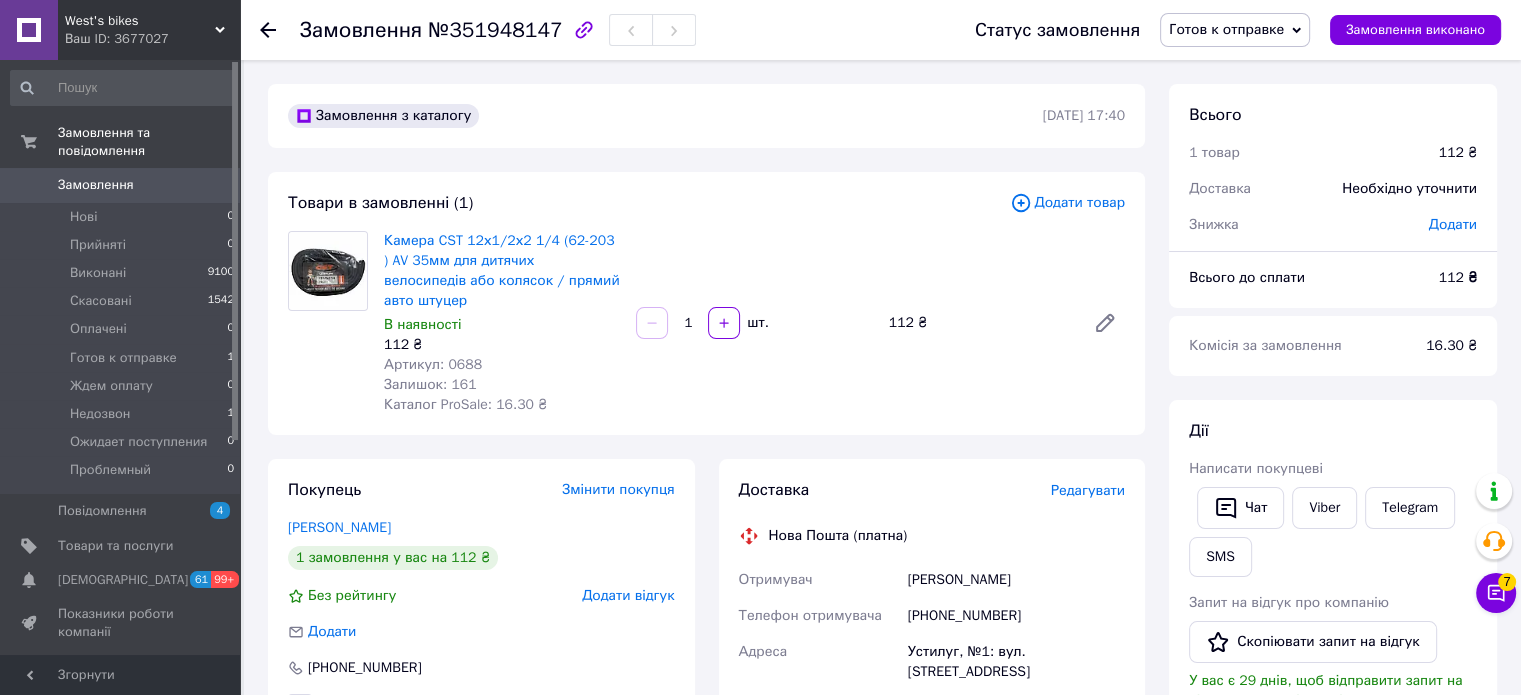 click on "Редагувати" at bounding box center (1088, 490) 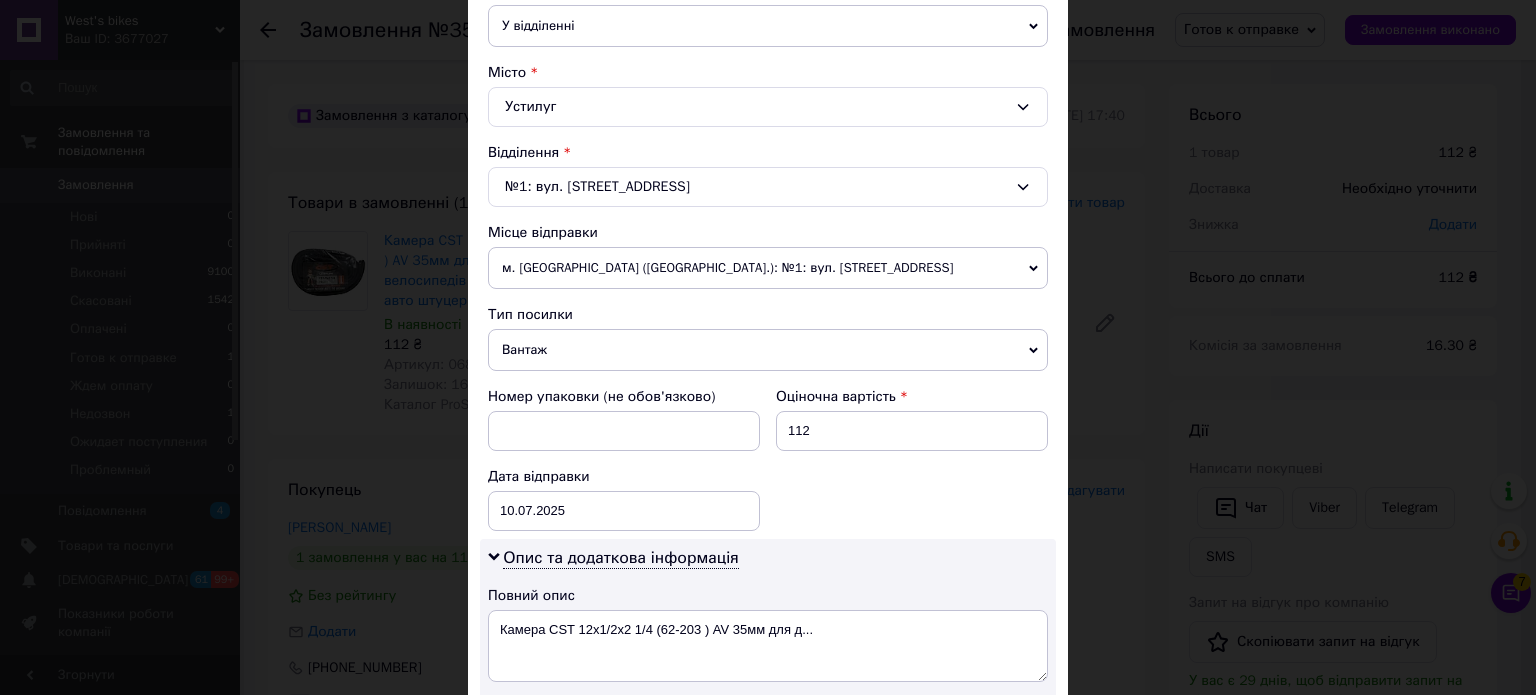 scroll, scrollTop: 500, scrollLeft: 0, axis: vertical 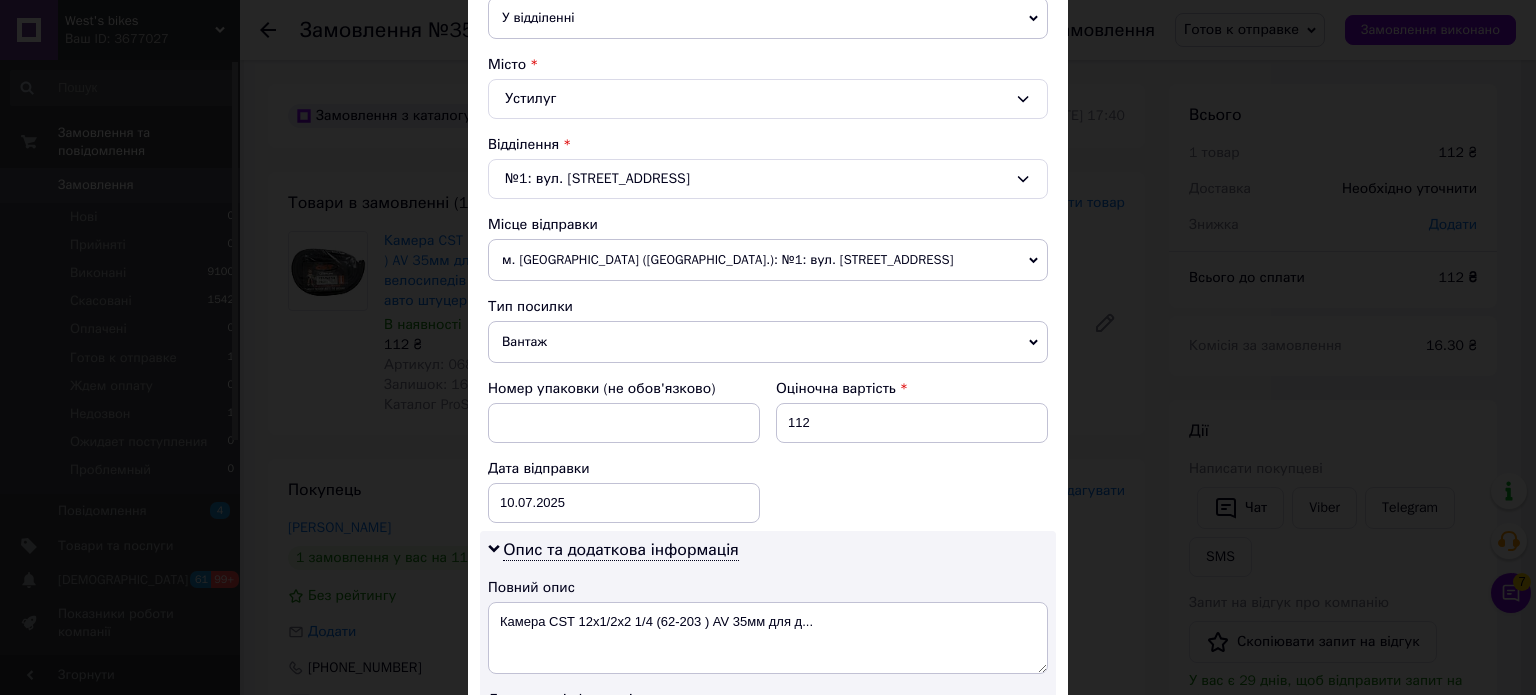 click on "Вантаж" at bounding box center [768, 342] 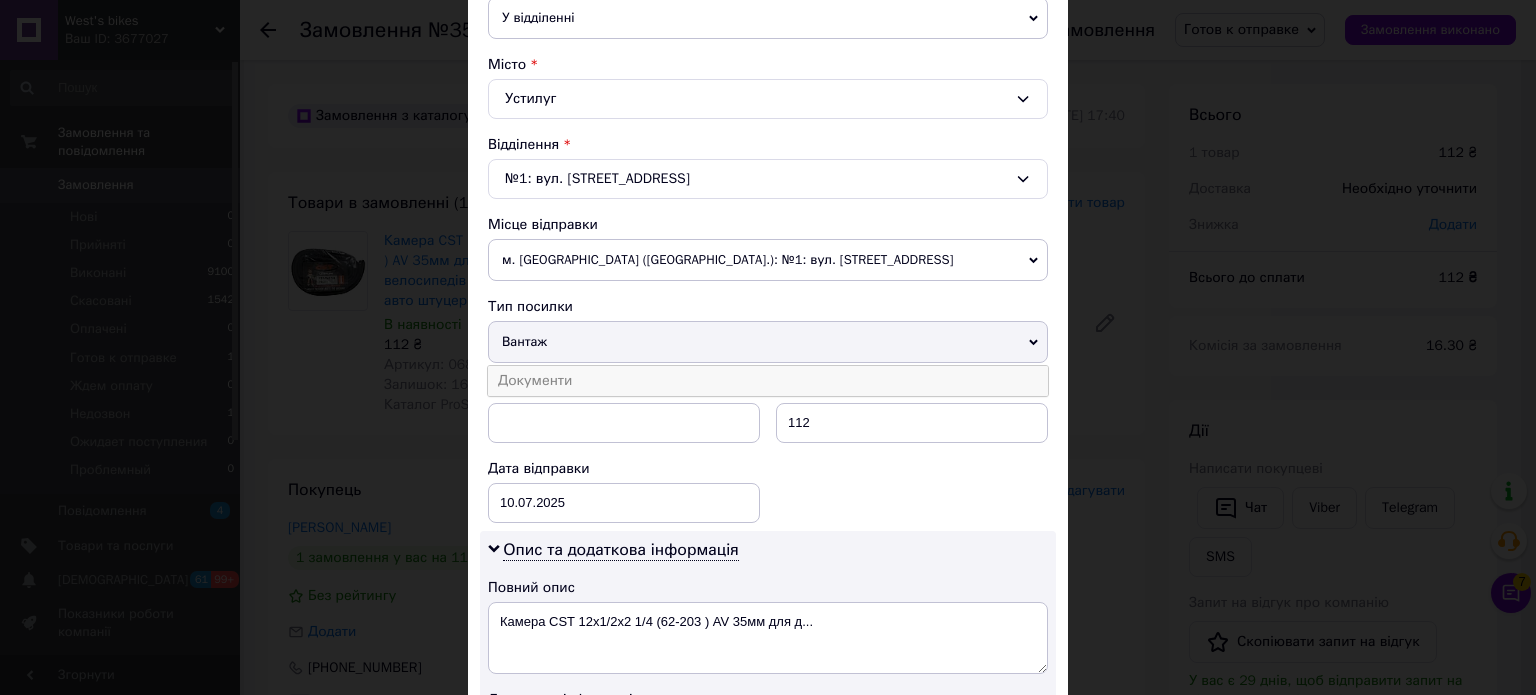 click on "Документи" at bounding box center (768, 381) 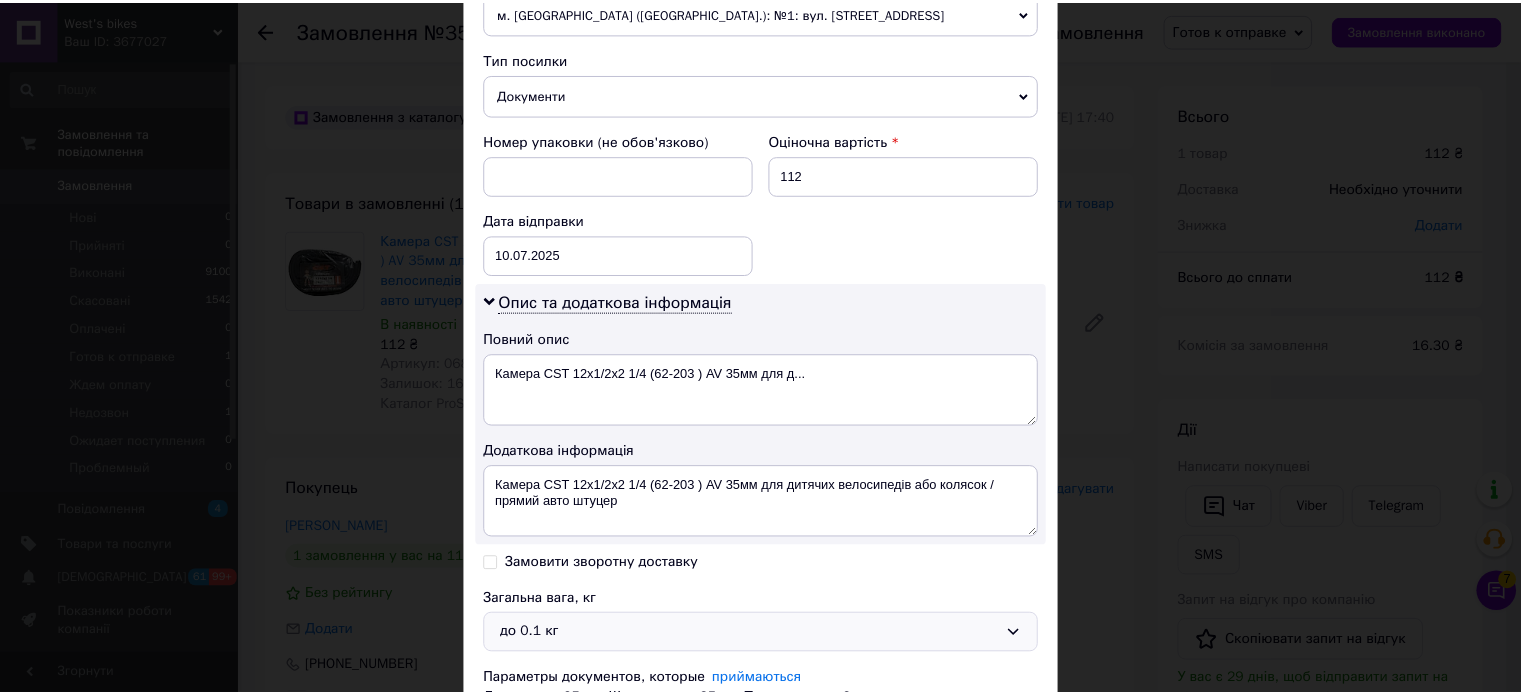 scroll, scrollTop: 900, scrollLeft: 0, axis: vertical 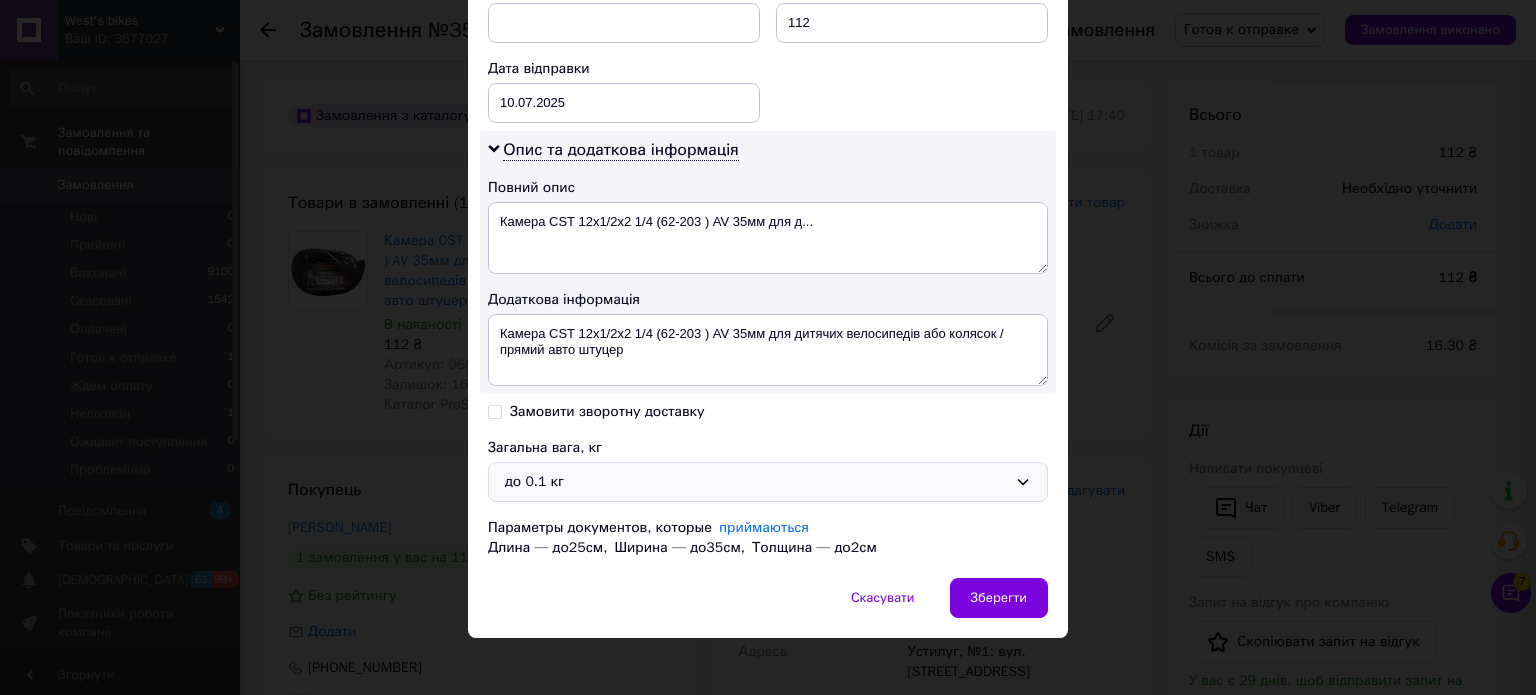 click on "до 0.1 кг" at bounding box center [768, 482] 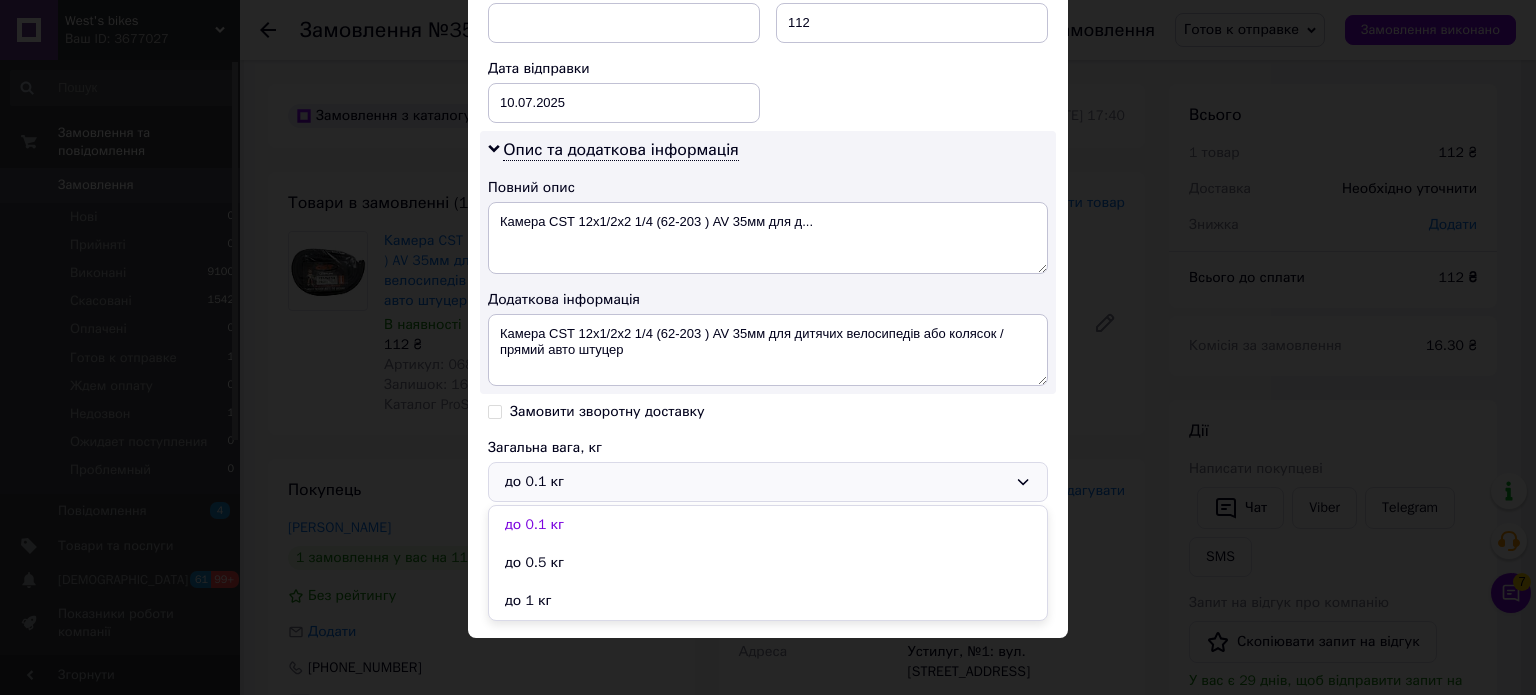 click on "до 0.5 кг" at bounding box center (768, 563) 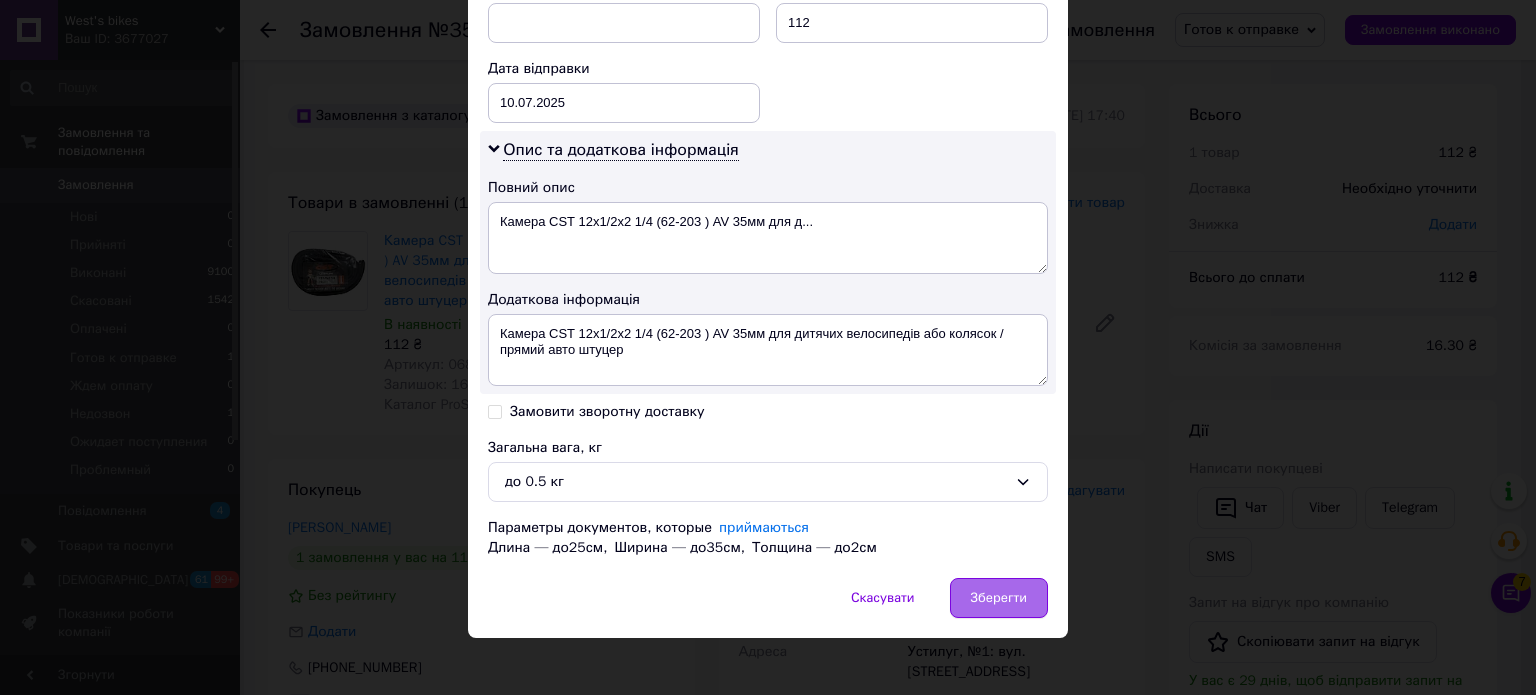 click on "Зберегти" at bounding box center [999, 598] 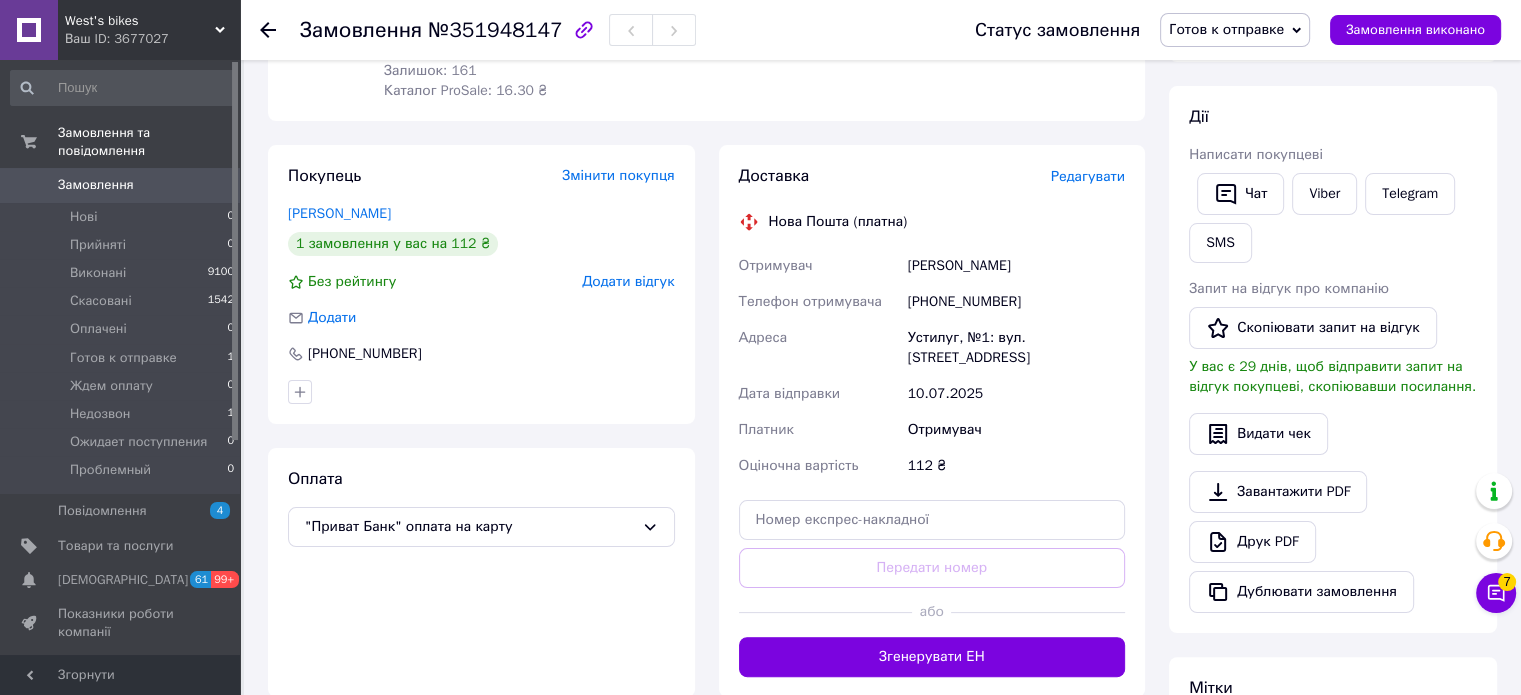 scroll, scrollTop: 400, scrollLeft: 0, axis: vertical 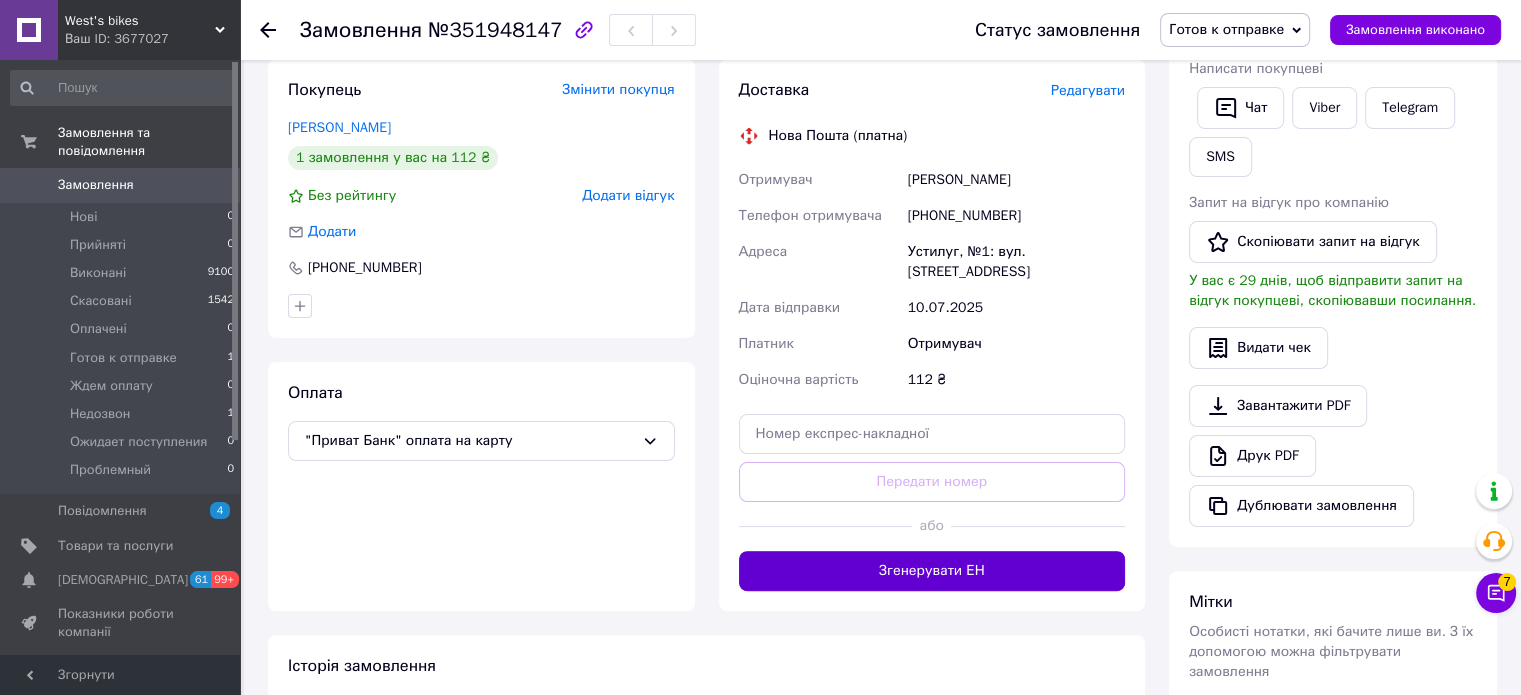 drag, startPoint x: 918, startPoint y: 518, endPoint x: 916, endPoint y: 547, distance: 29.068884 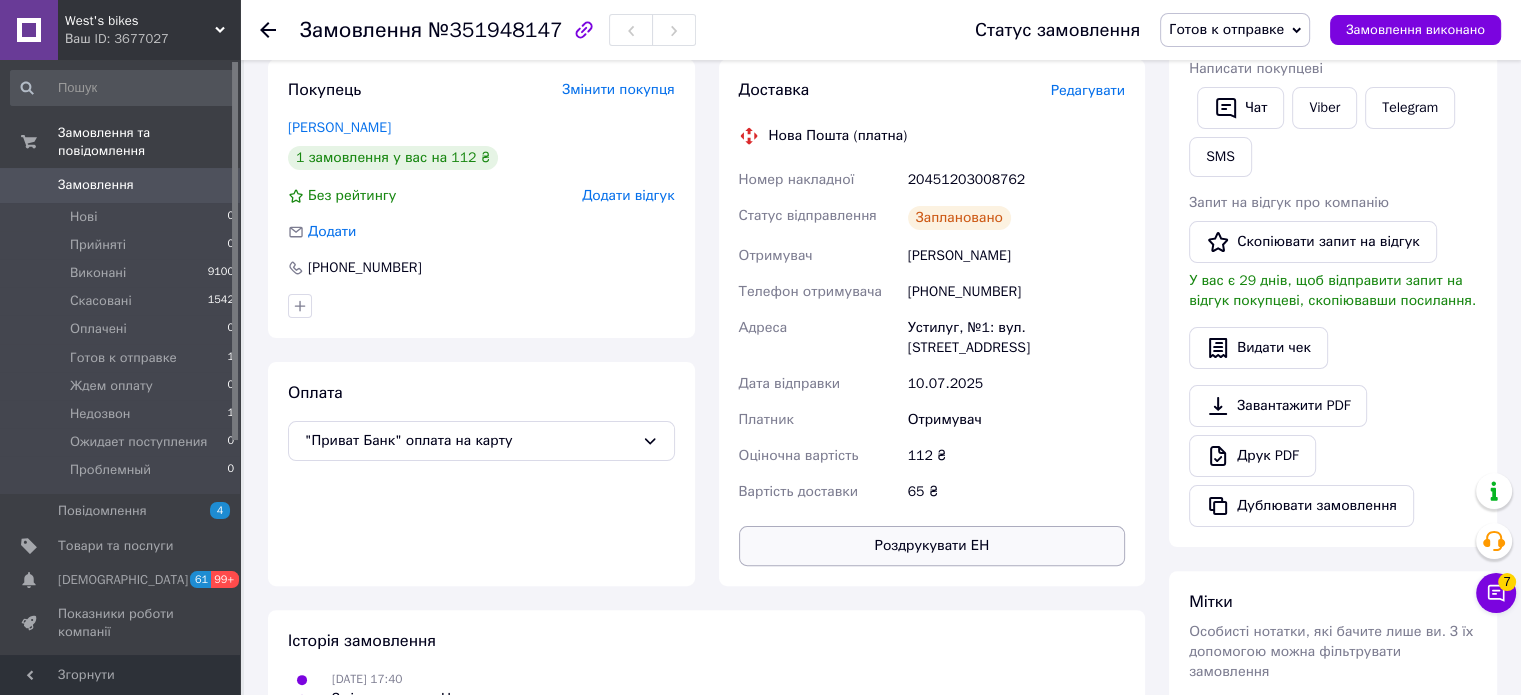 click on "Роздрукувати ЕН" at bounding box center [932, 546] 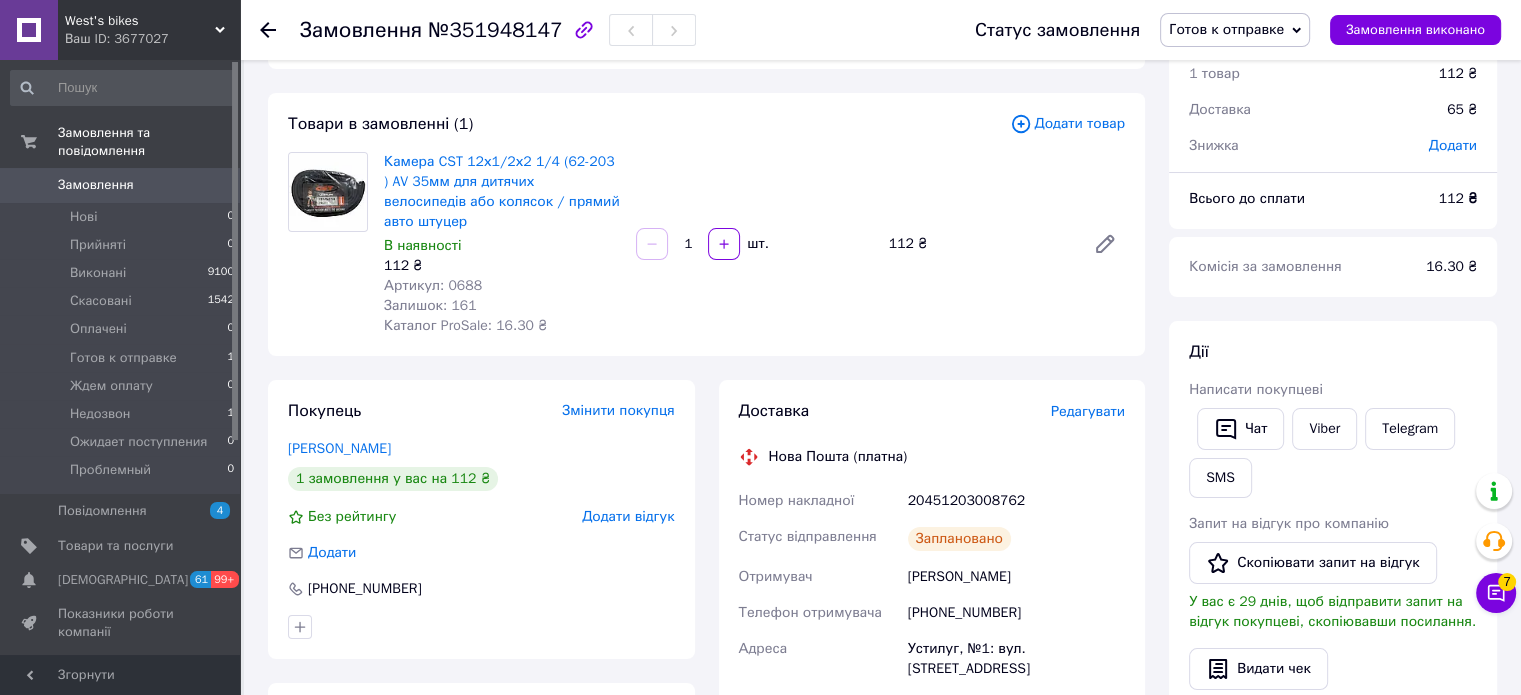 scroll, scrollTop: 0, scrollLeft: 0, axis: both 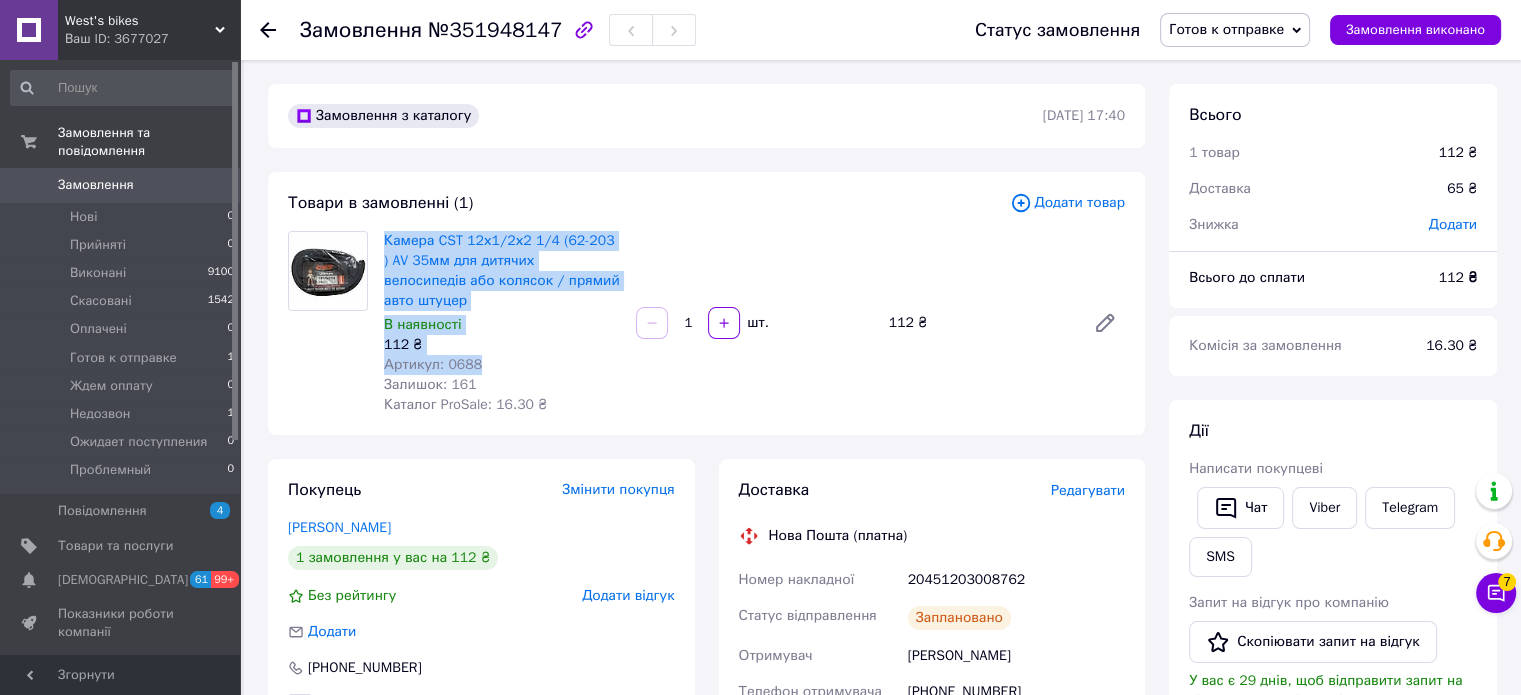 drag, startPoint x: 487, startPoint y: 345, endPoint x: 378, endPoint y: 235, distance: 154.858 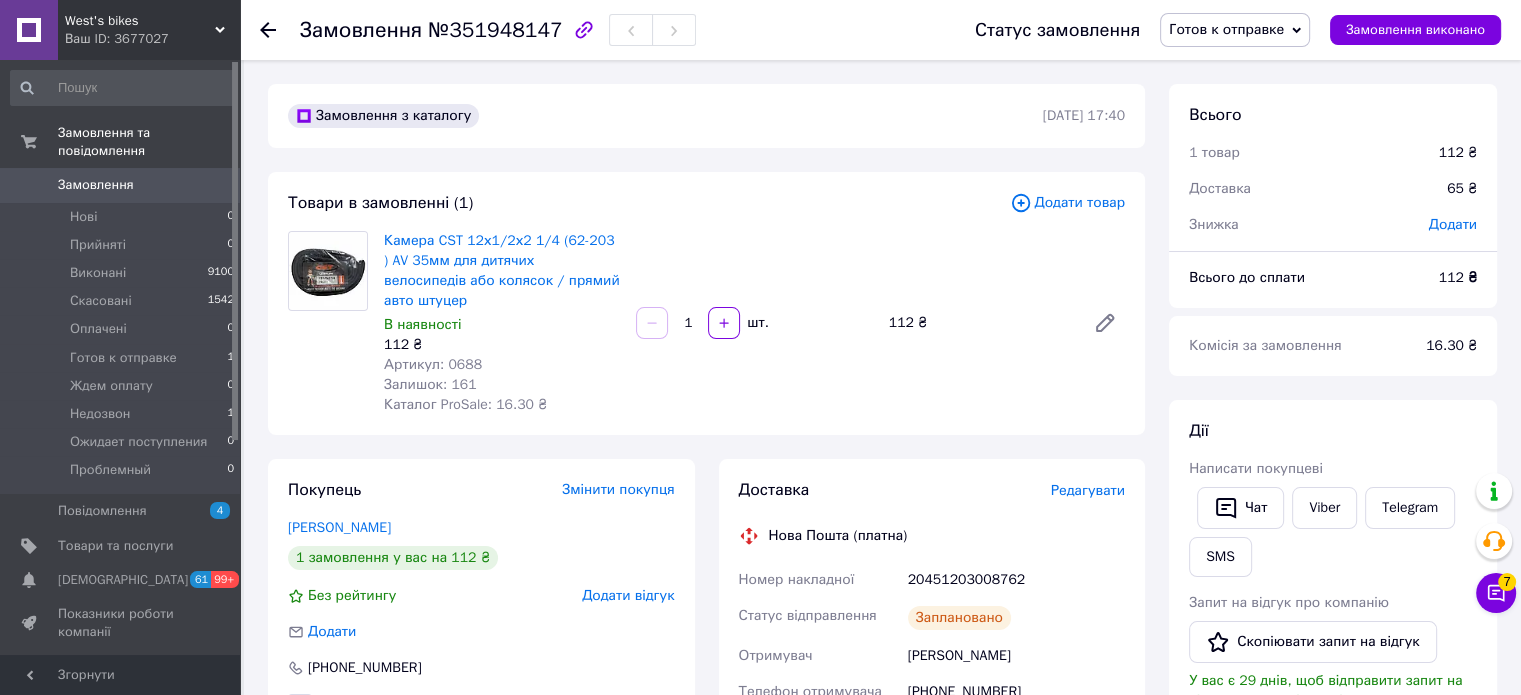 click on "20451203008762" at bounding box center [1016, 580] 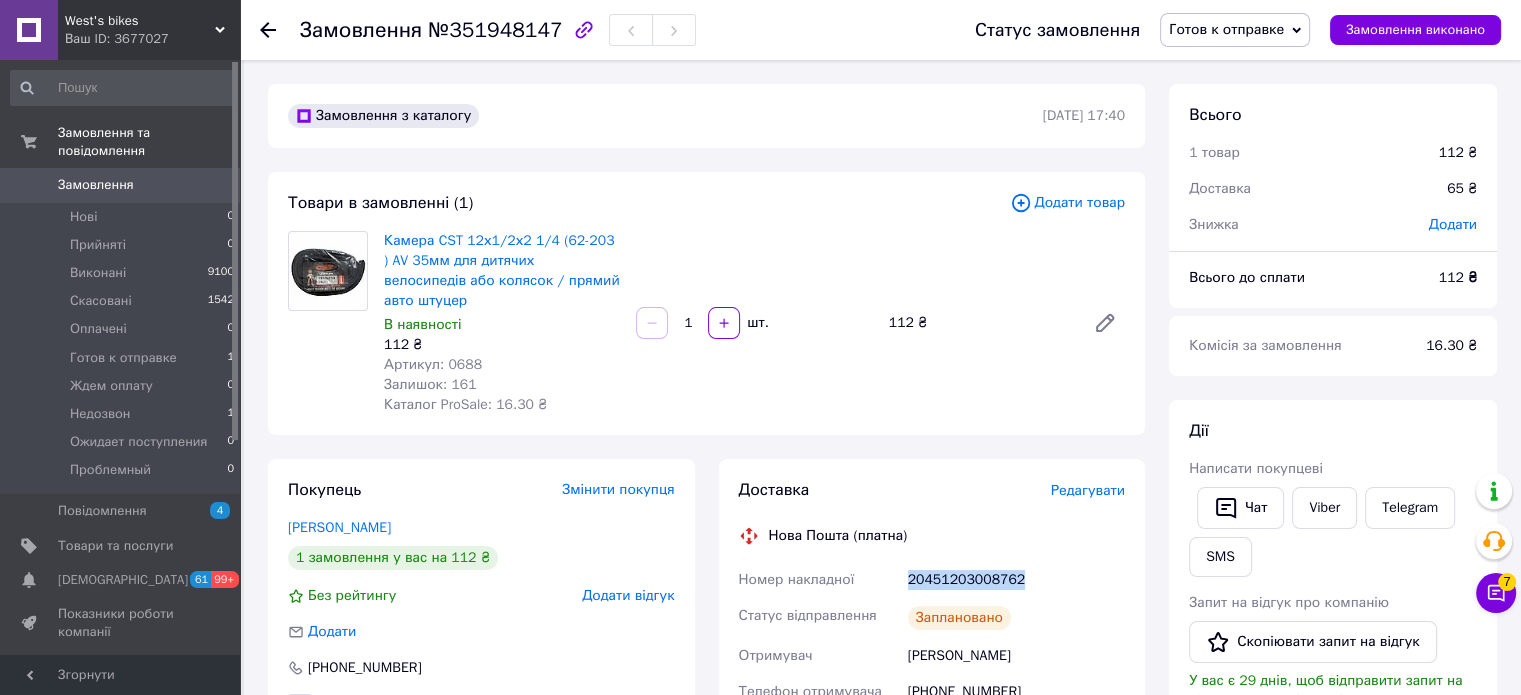 click on "20451203008762" at bounding box center [1016, 580] 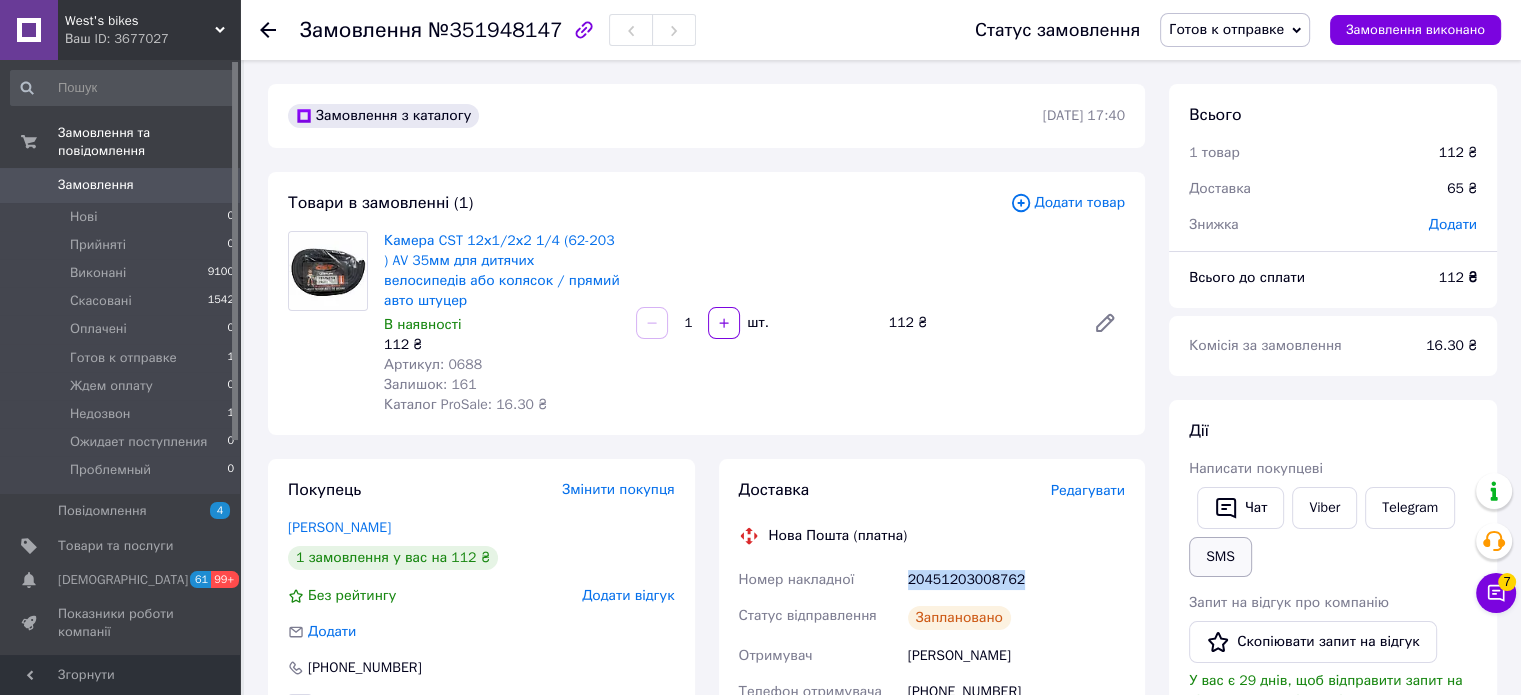 copy on "20451203008762" 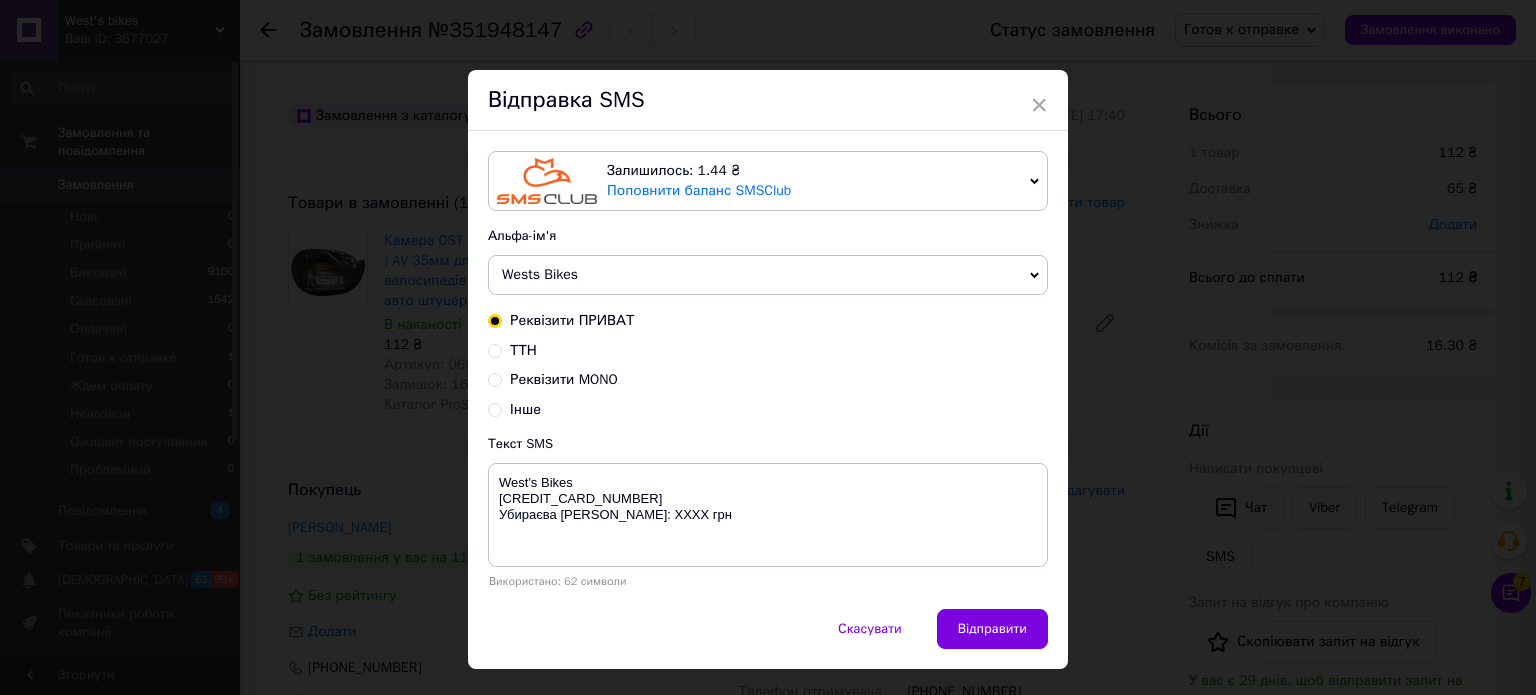 click on "ТТН" at bounding box center (523, 350) 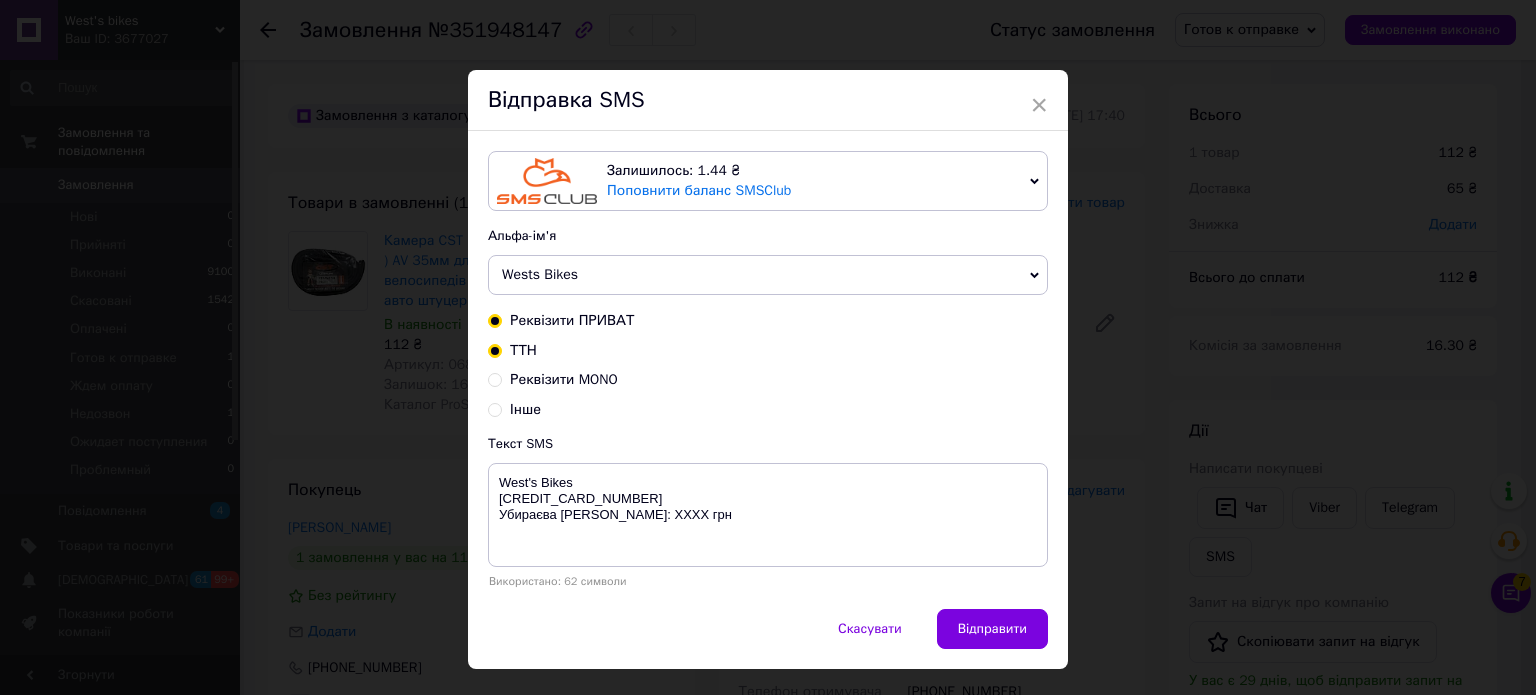 radio on "true" 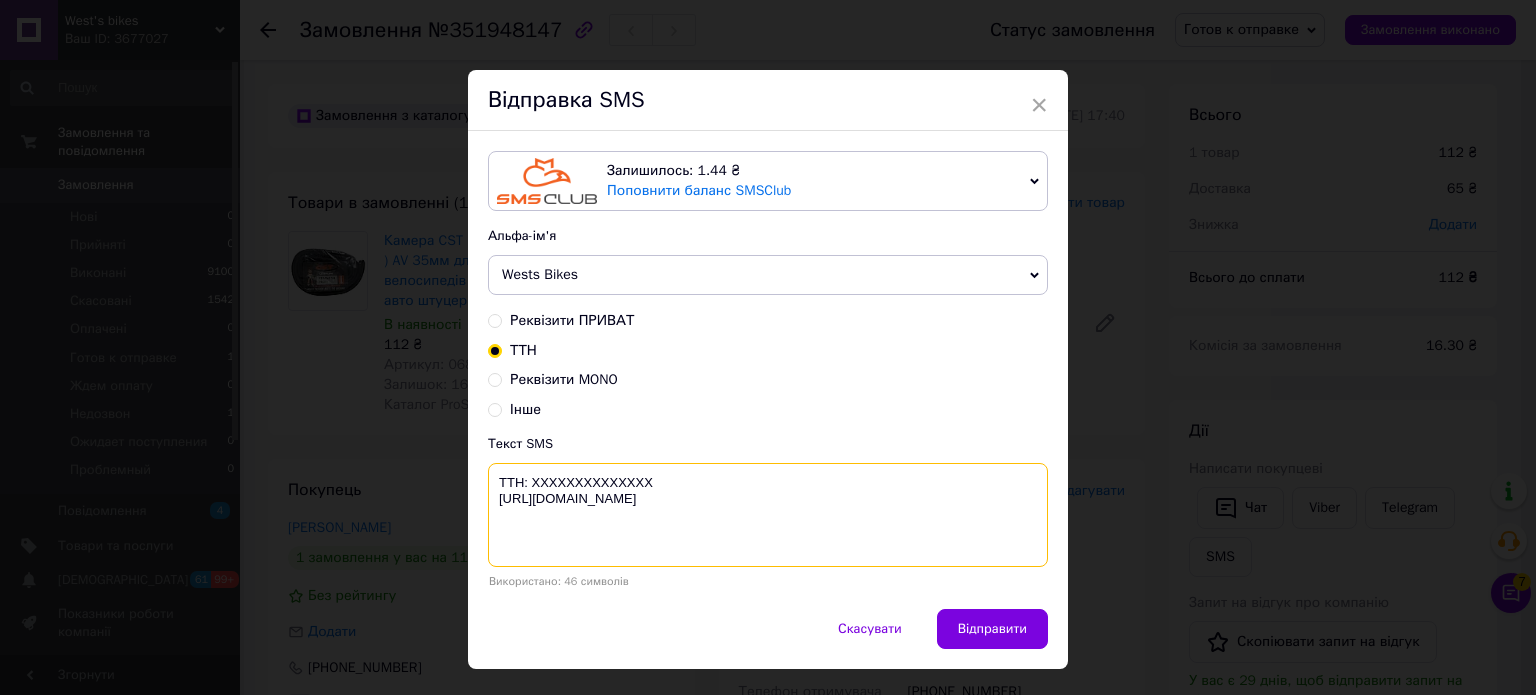 click on "ТТН: XXXXXXXXXXXXXX
https://westsbikes.com.ua" at bounding box center [768, 515] 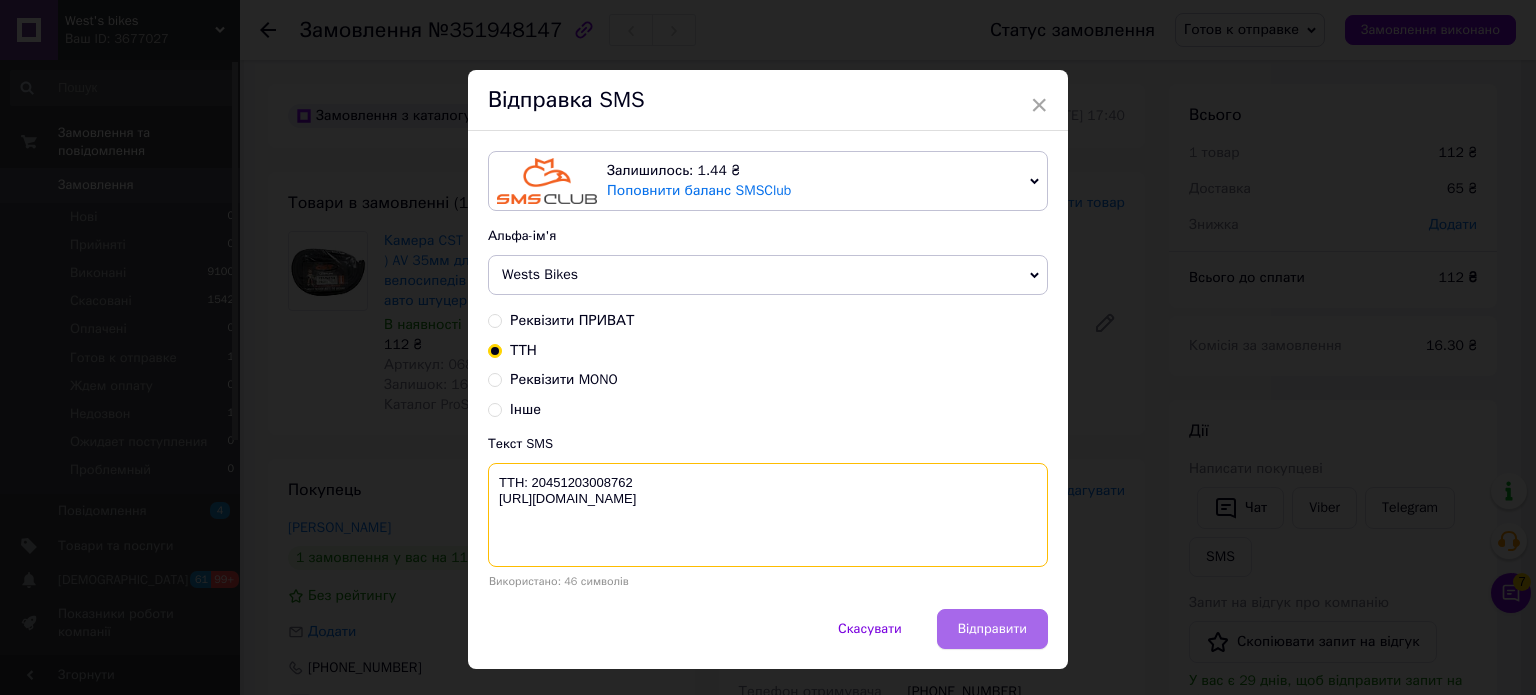 type on "ТТН: 20451203008762
https://westsbikes.com.ua" 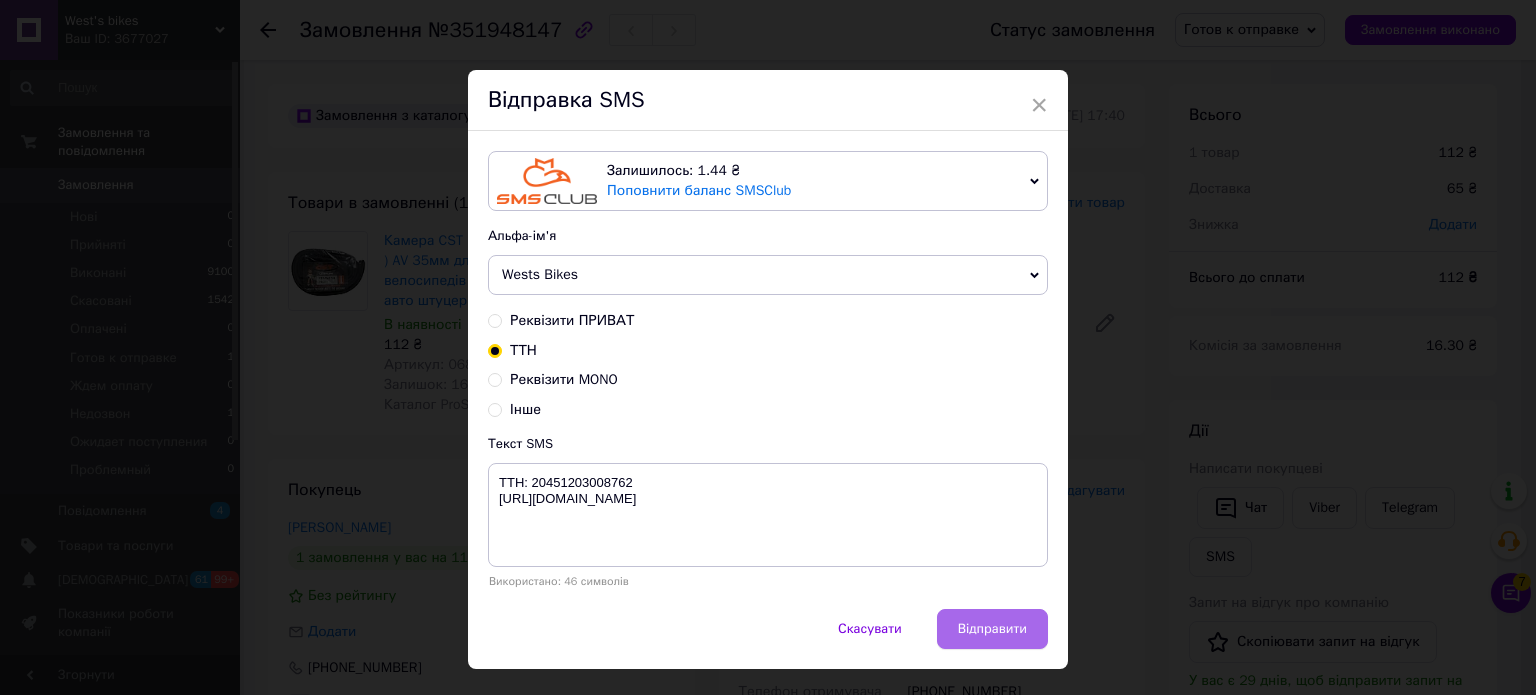 click on "Відправити" at bounding box center [992, 629] 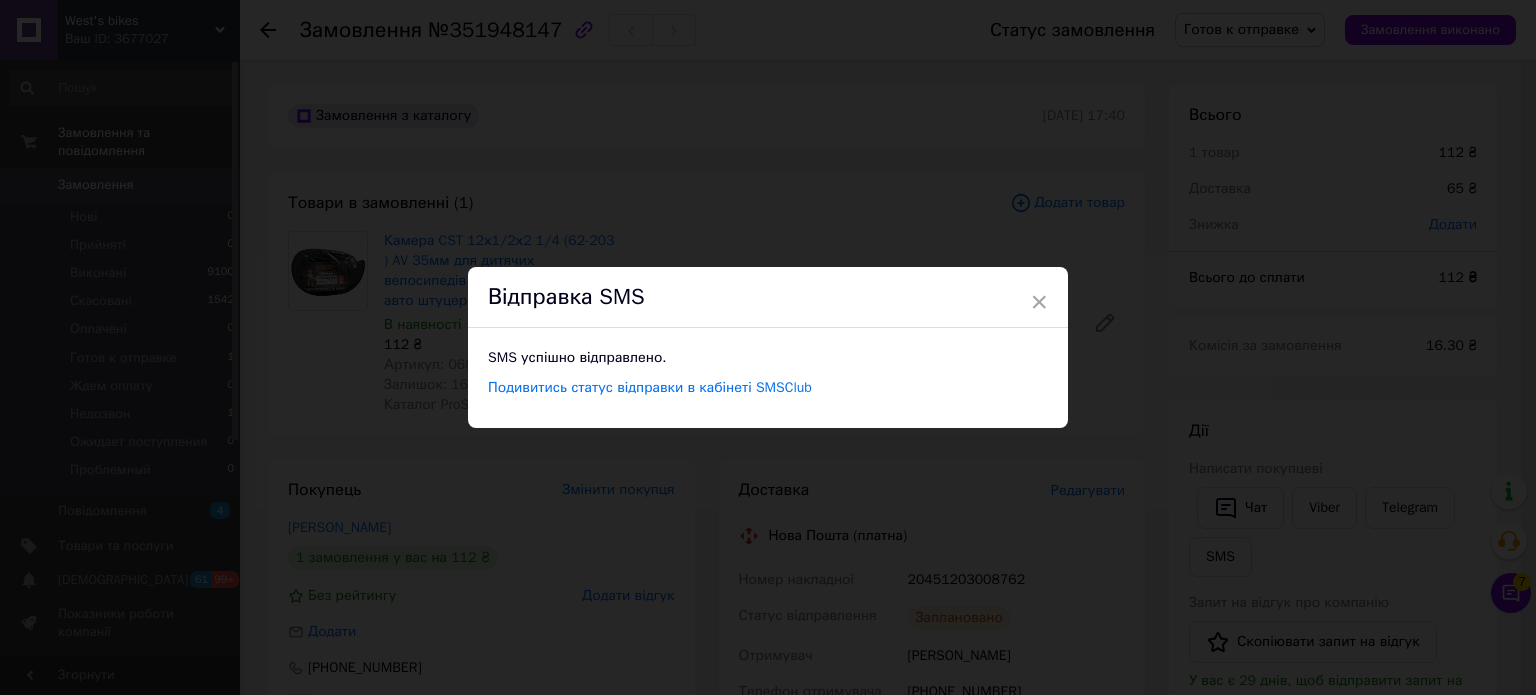 click on "× Відправка SMS SMS успішно відправлено. Подивитись статус відправки в кабінеті SMSClub" at bounding box center (768, 347) 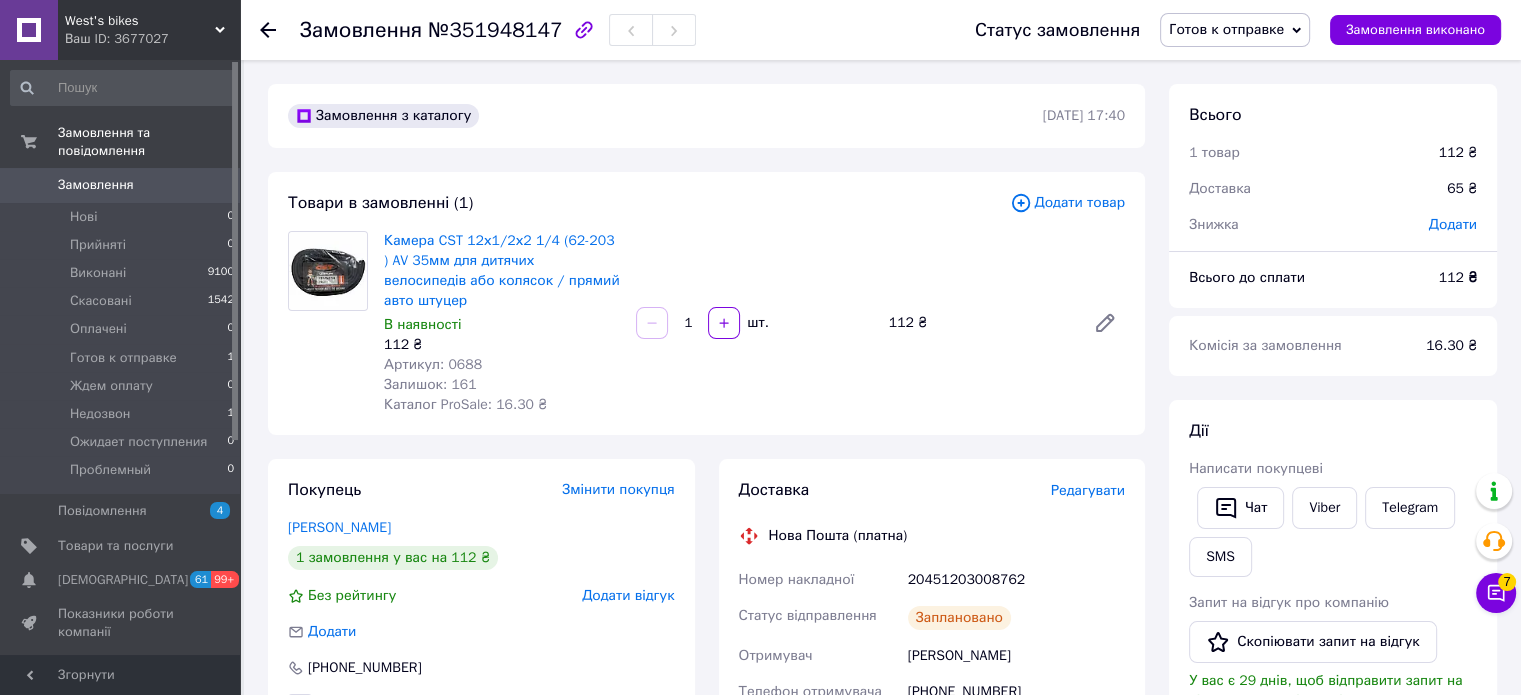 click on "Готов к отправке" at bounding box center (1235, 30) 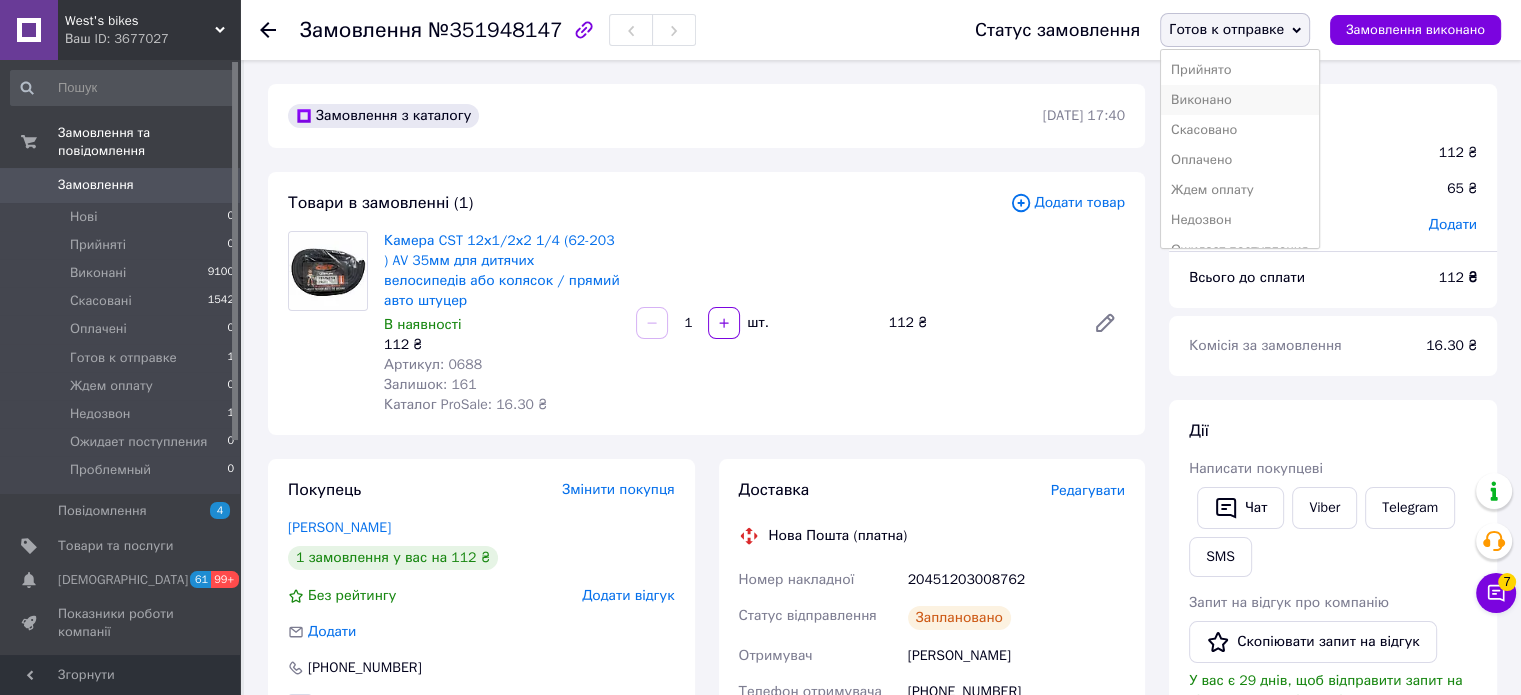 click on "Виконано" at bounding box center [1239, 100] 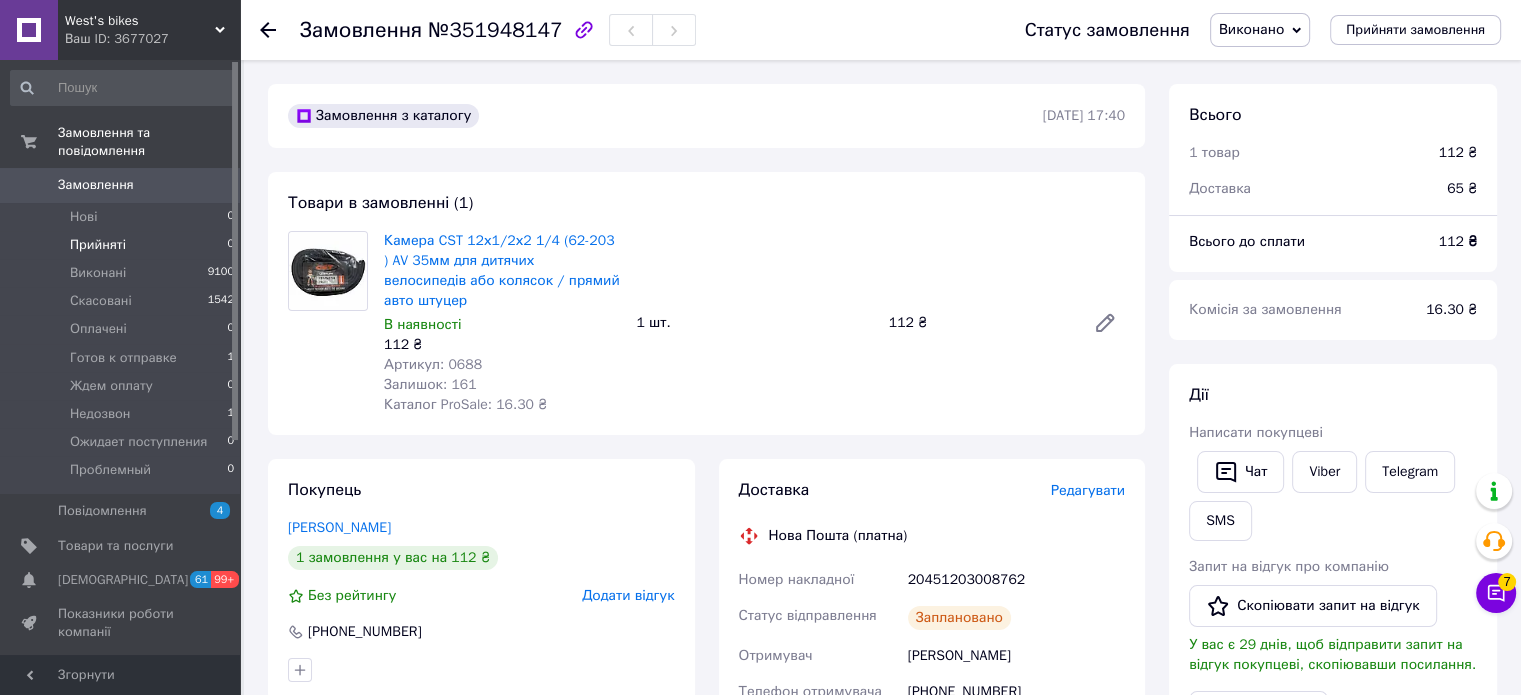click on "Прийняті 0" at bounding box center [123, 245] 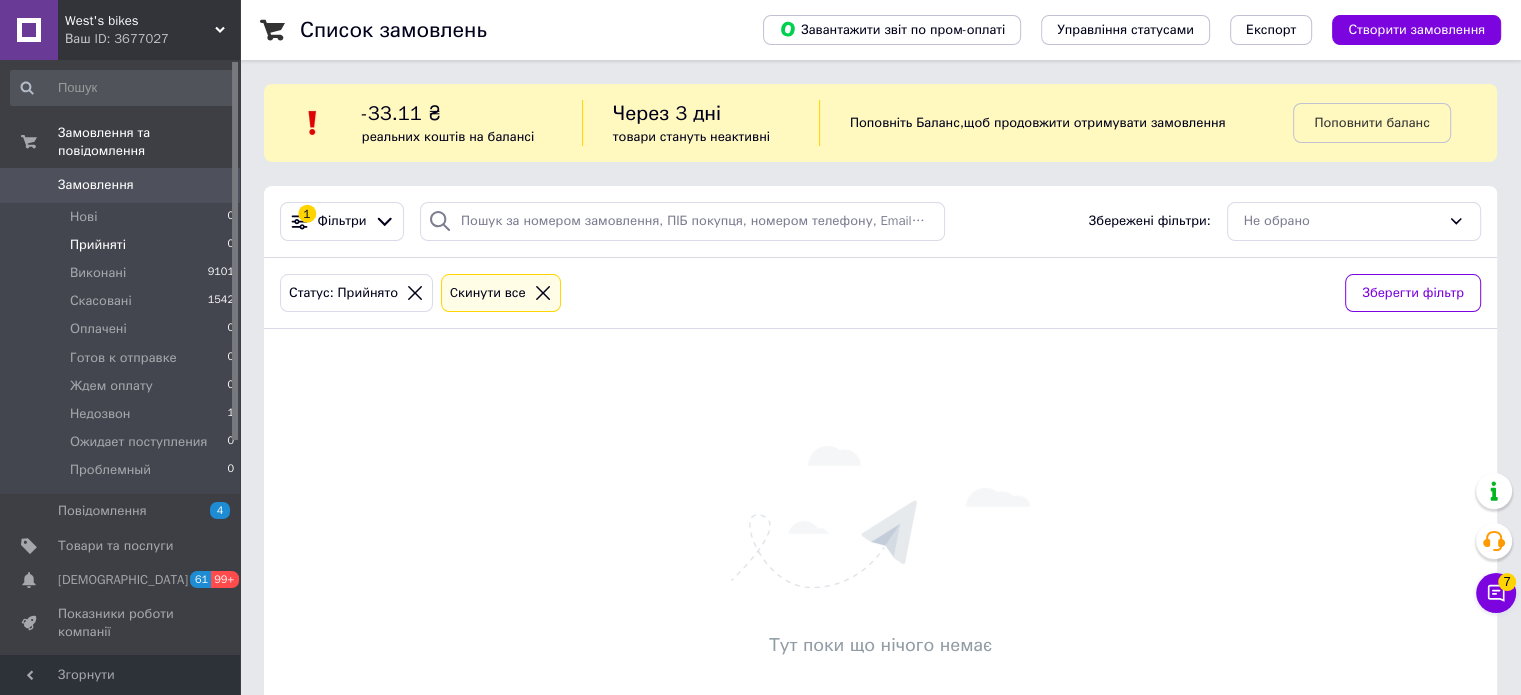 click 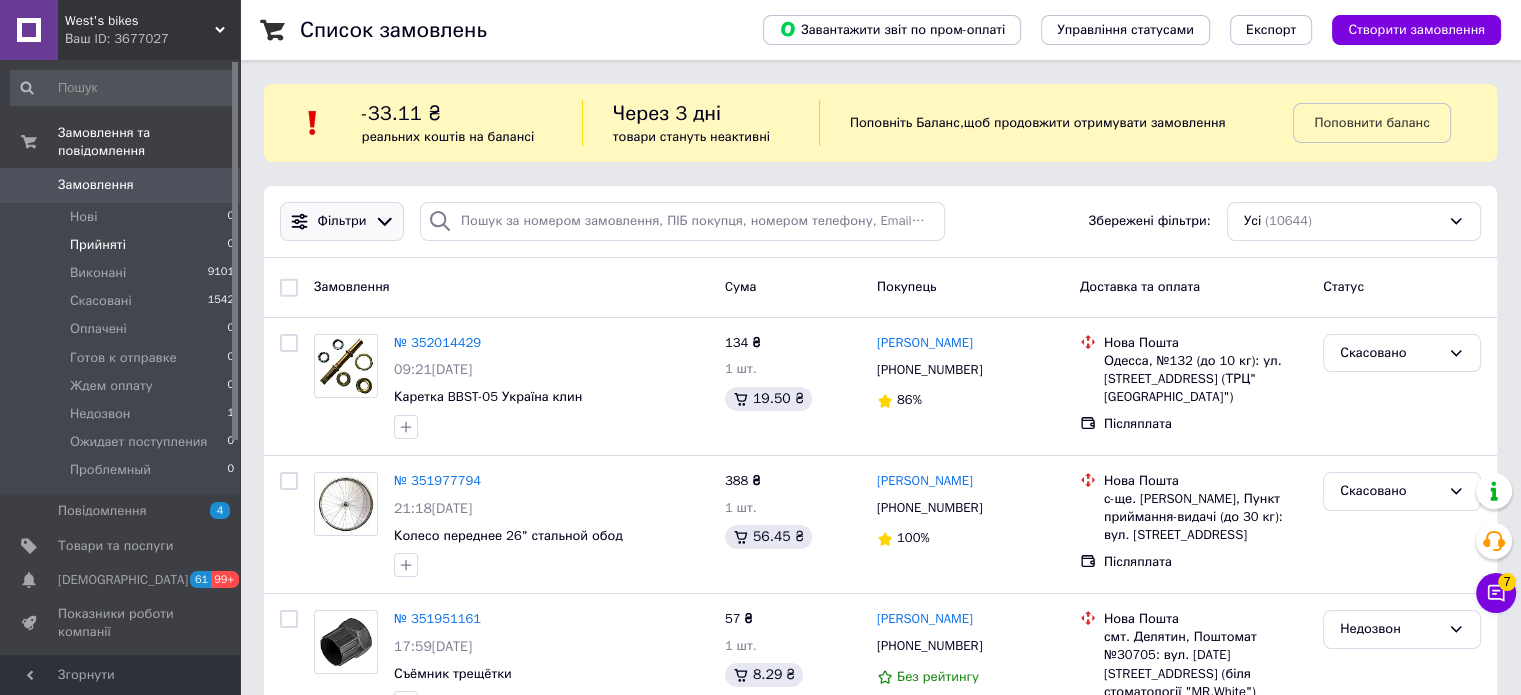 click 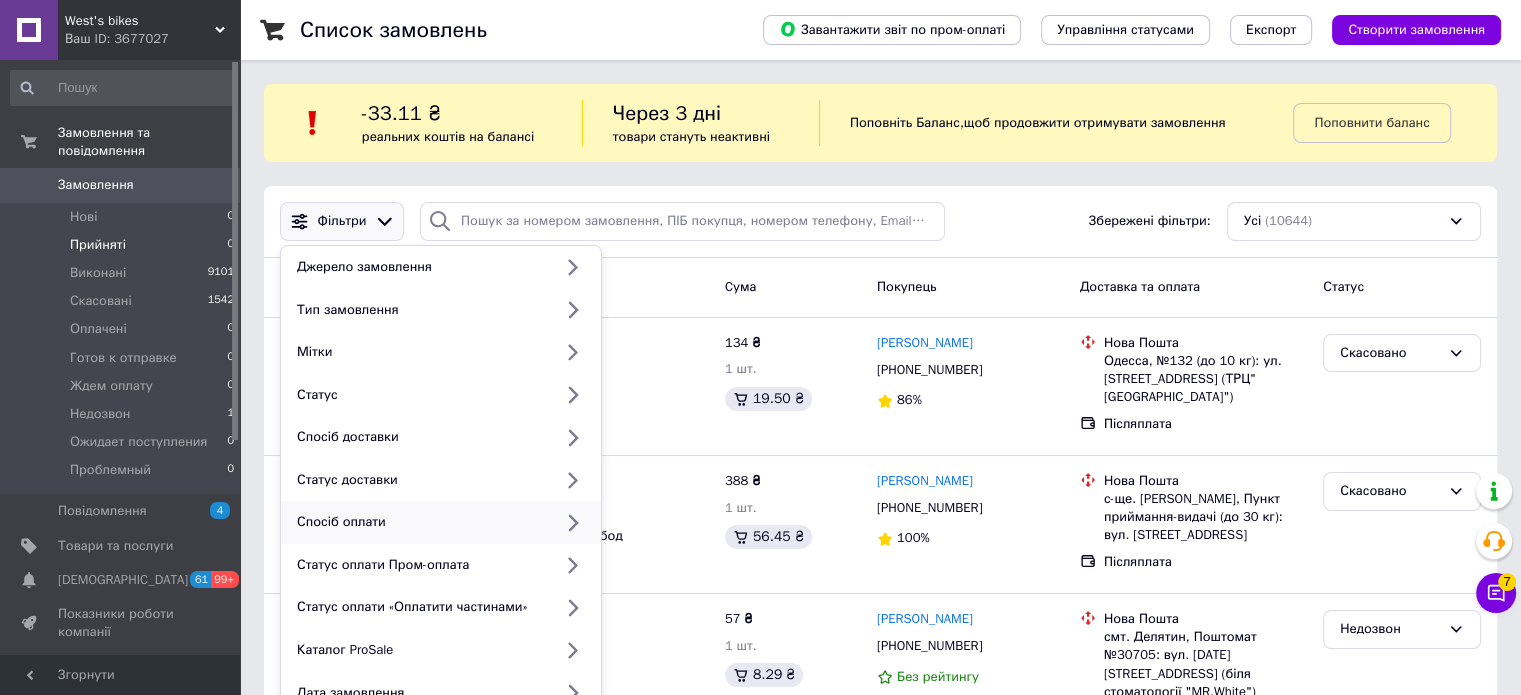 click on "Спосіб оплати" at bounding box center [420, 522] 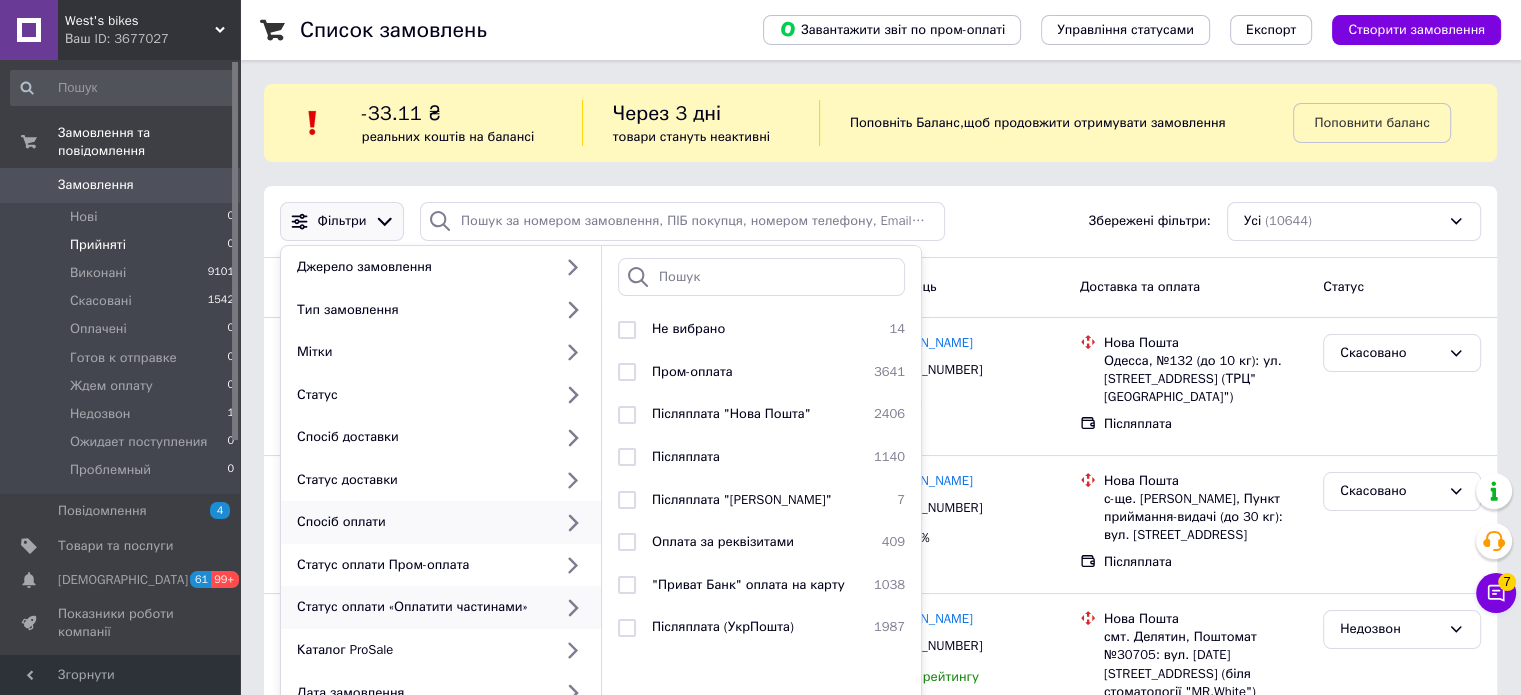 click on "Статус оплати «Оплатити частинами»" at bounding box center (441, 607) 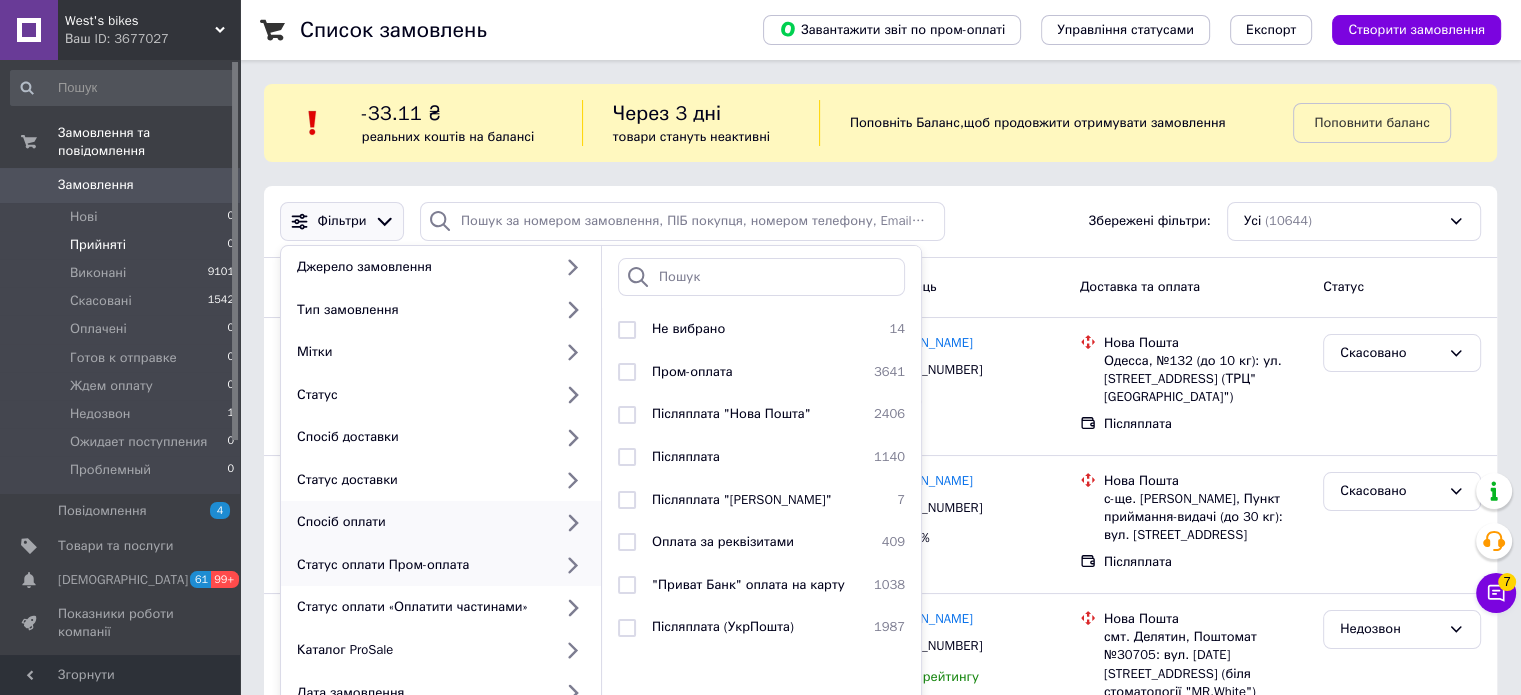click on "Статус оплати Пром-оплата" at bounding box center [420, 565] 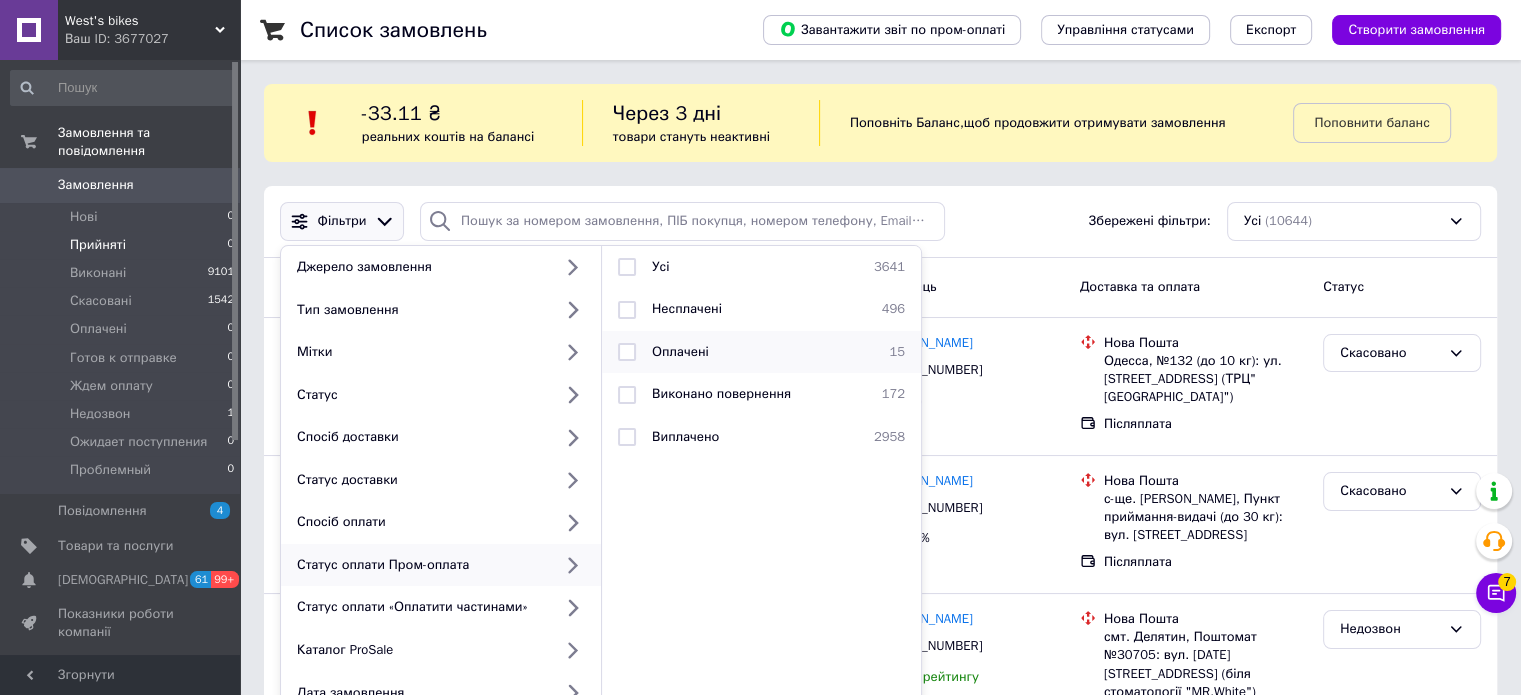 click on "Оплачені" at bounding box center [680, 351] 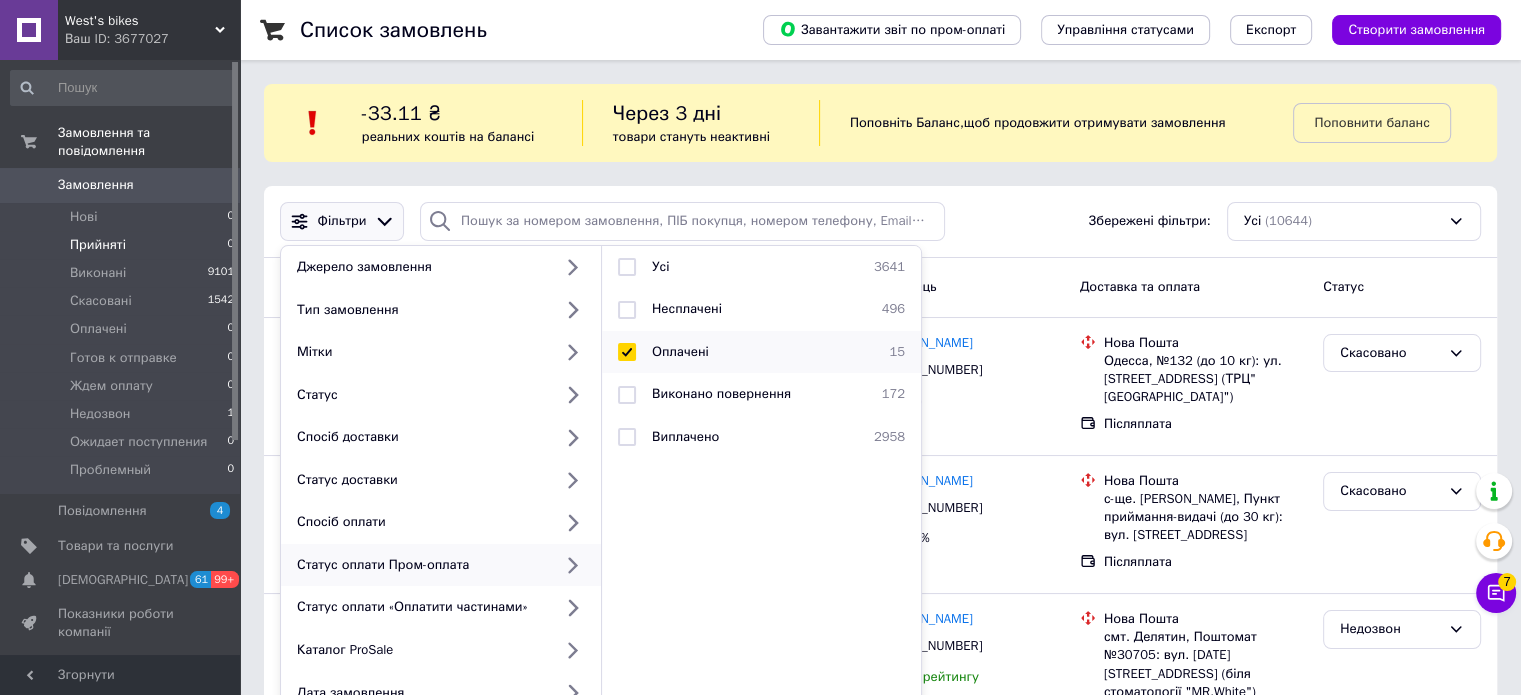 checkbox on "true" 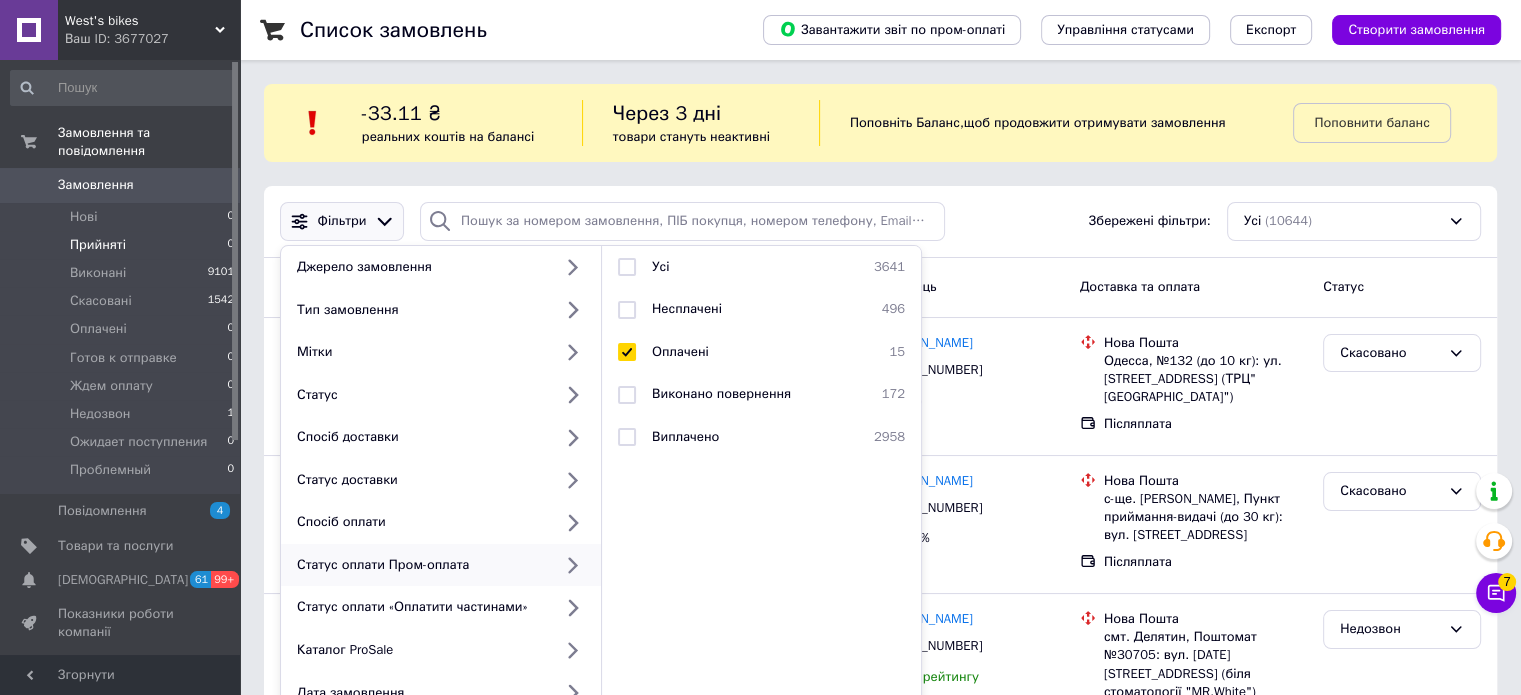scroll, scrollTop: 200, scrollLeft: 0, axis: vertical 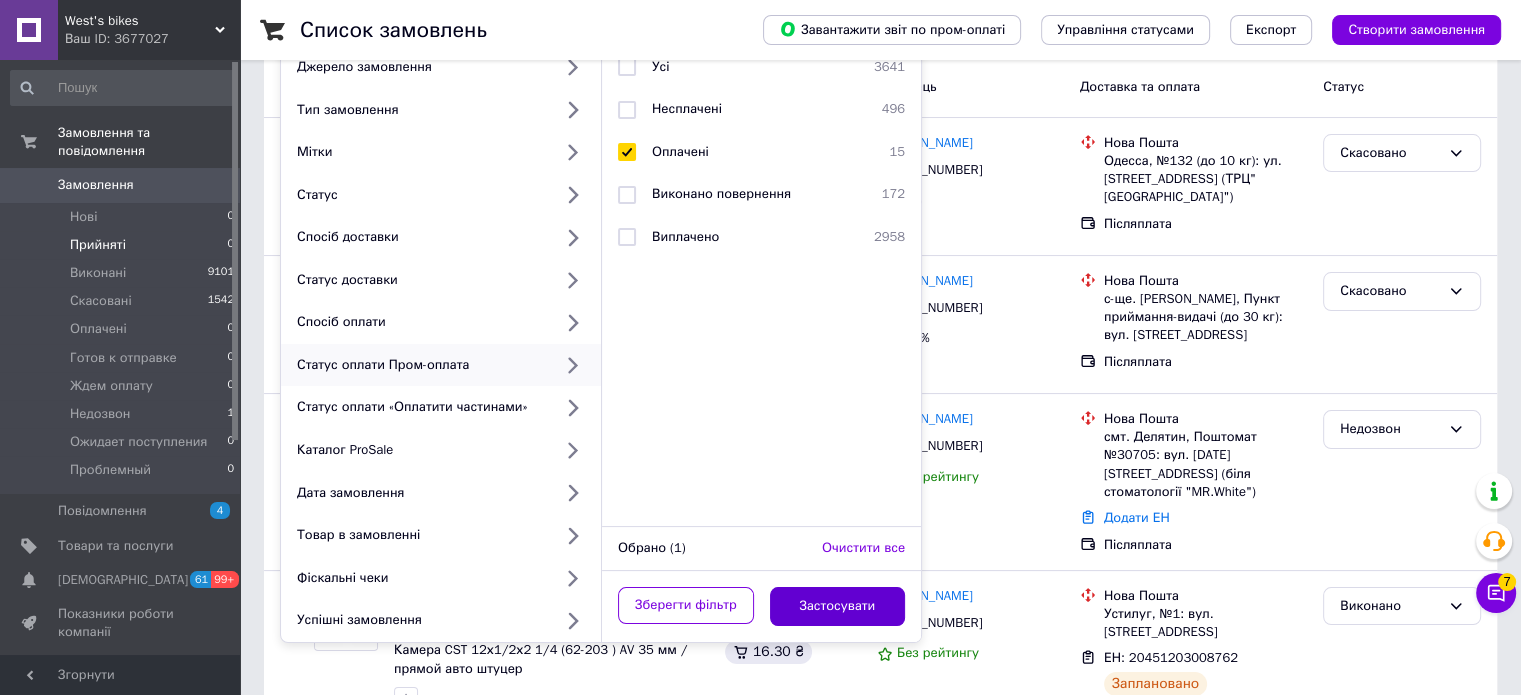 click on "Застосувати" at bounding box center [838, 606] 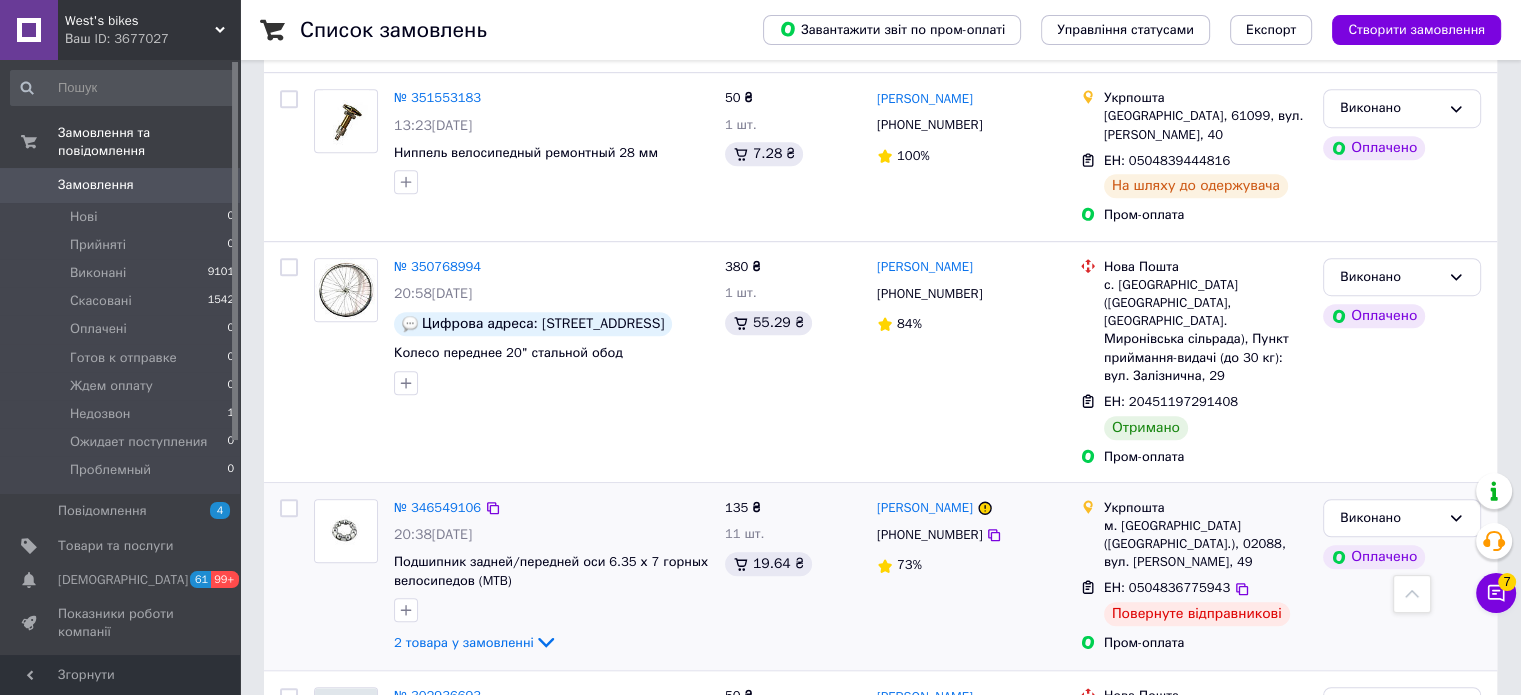scroll, scrollTop: 1200, scrollLeft: 0, axis: vertical 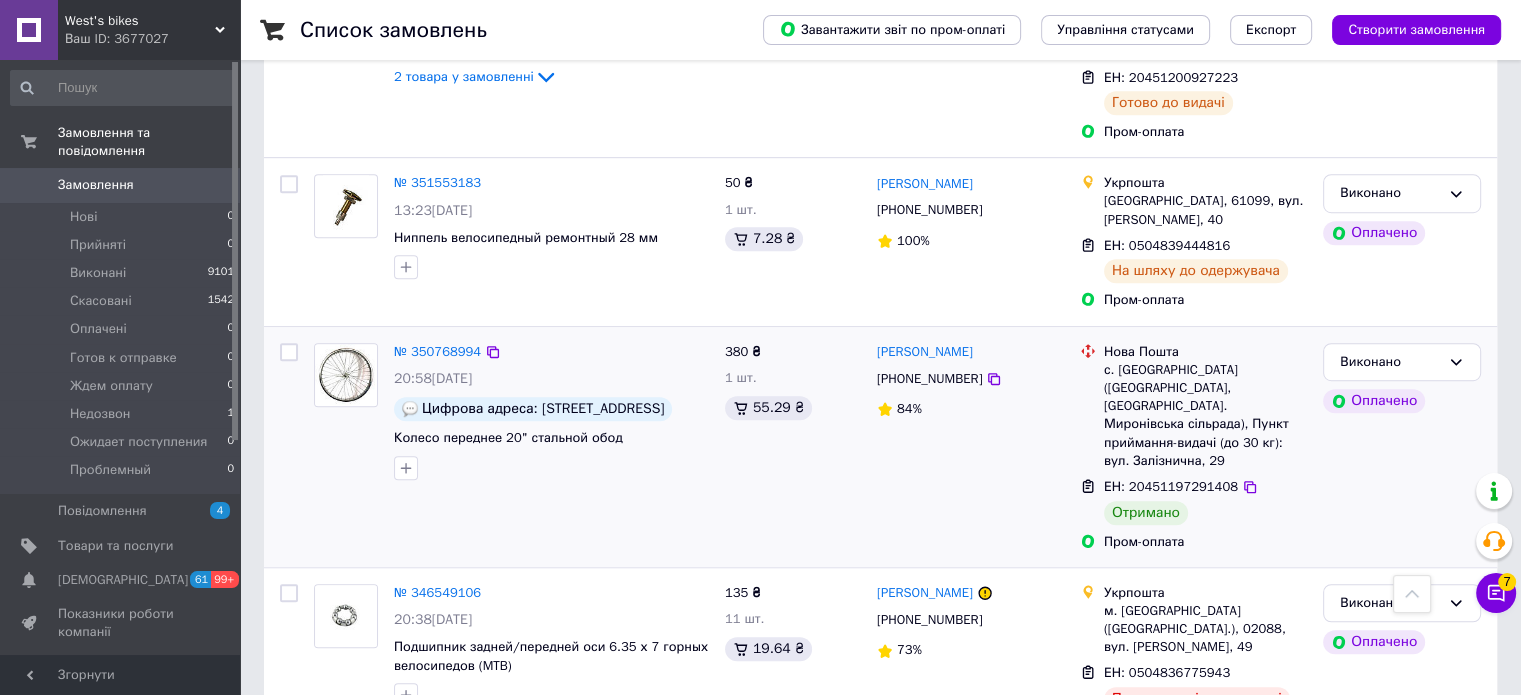 click at bounding box center (346, 375) 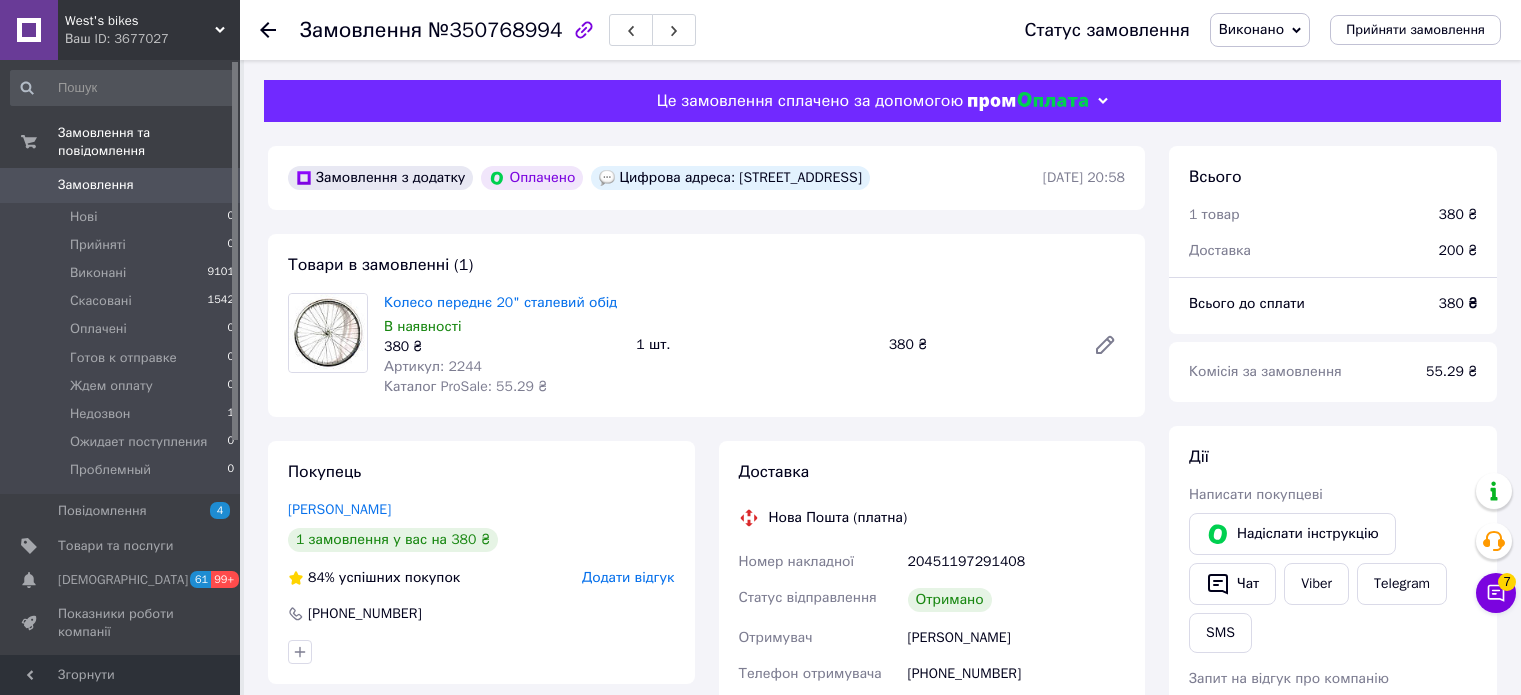 scroll, scrollTop: 0, scrollLeft: 0, axis: both 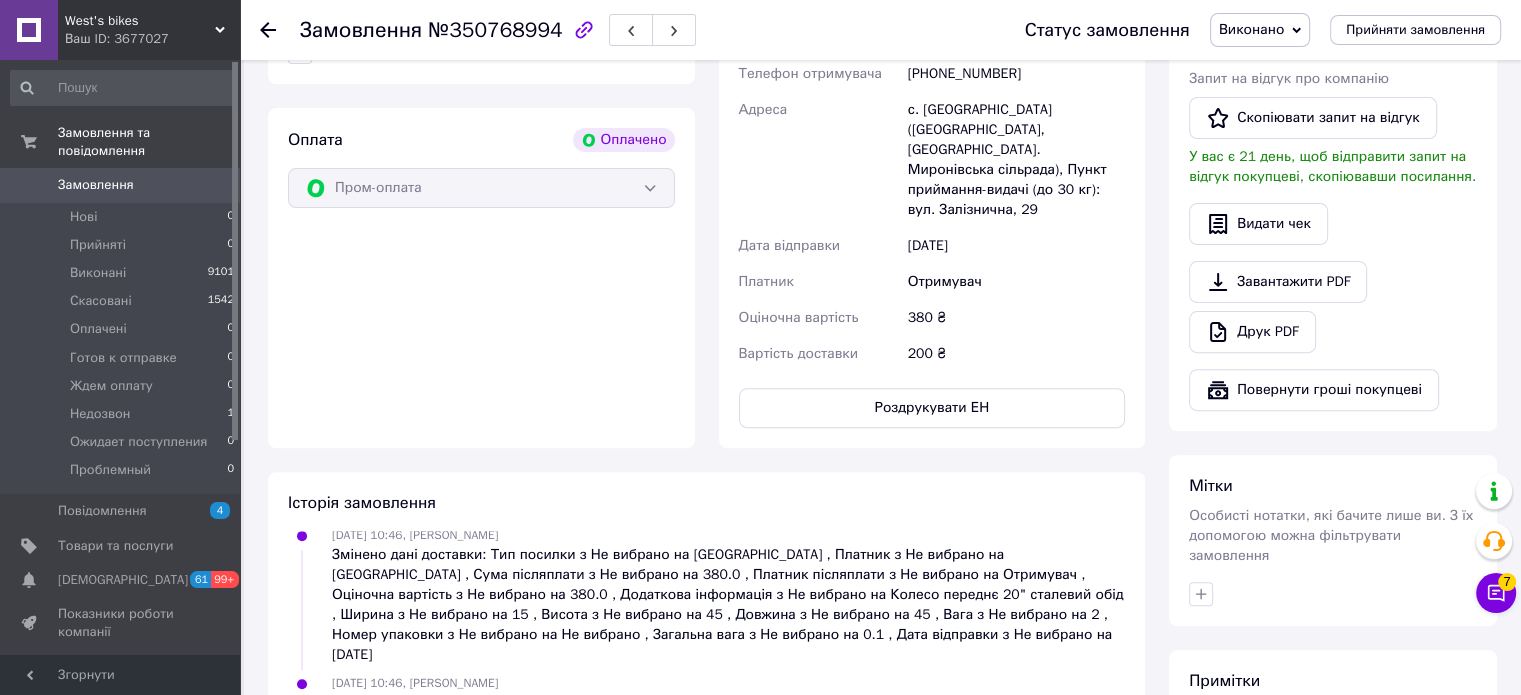 click on "Пром-оплата" at bounding box center [481, 188] 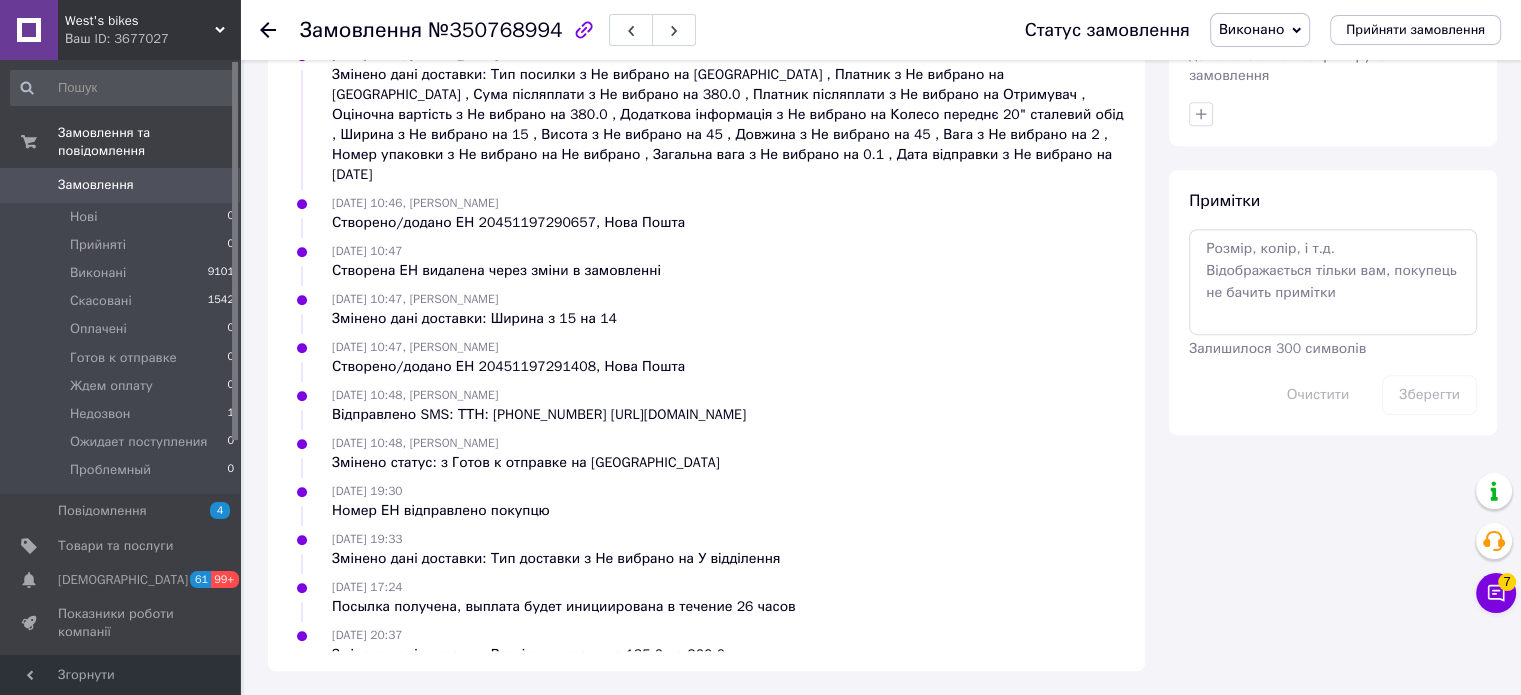 scroll, scrollTop: 1109, scrollLeft: 0, axis: vertical 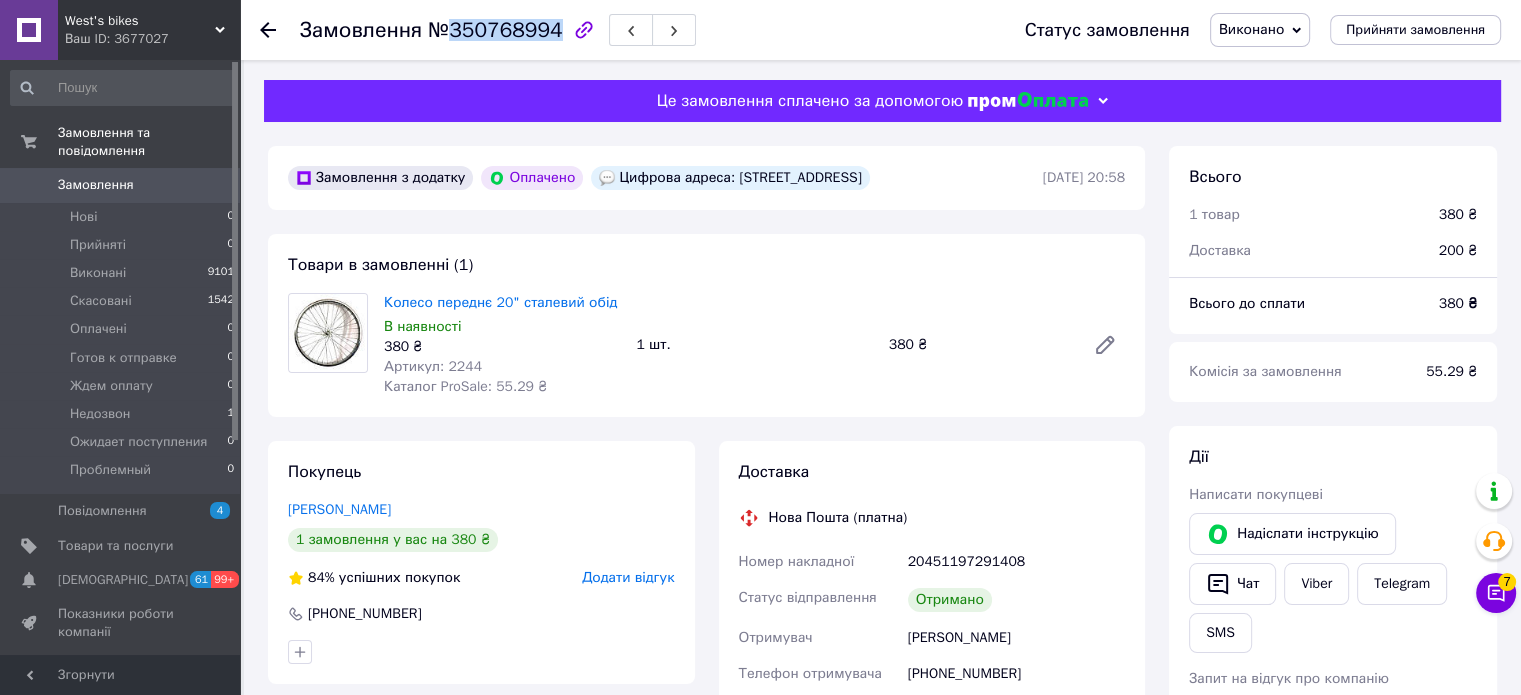drag, startPoint x: 450, startPoint y: 32, endPoint x: 545, endPoint y: 32, distance: 95 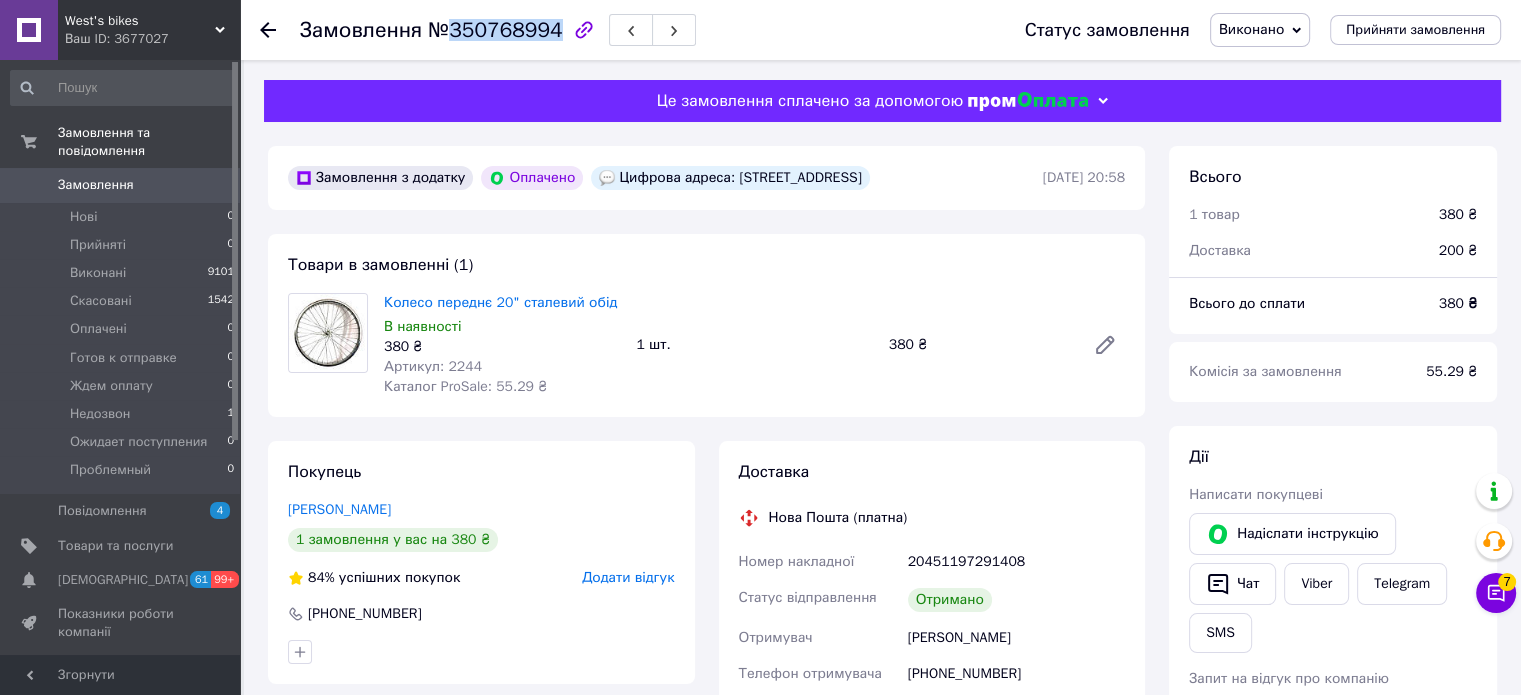 copy on "350768994" 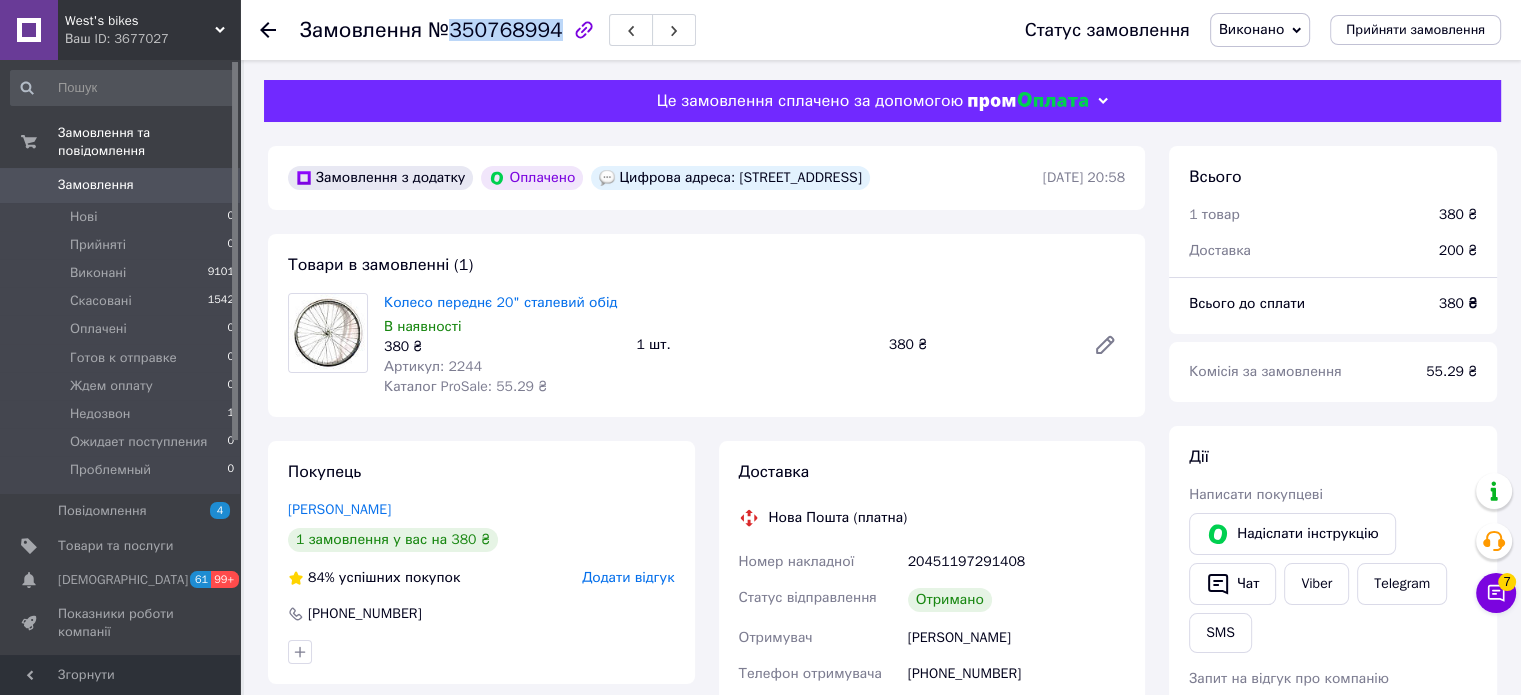 click on "Замовлення" at bounding box center [121, 185] 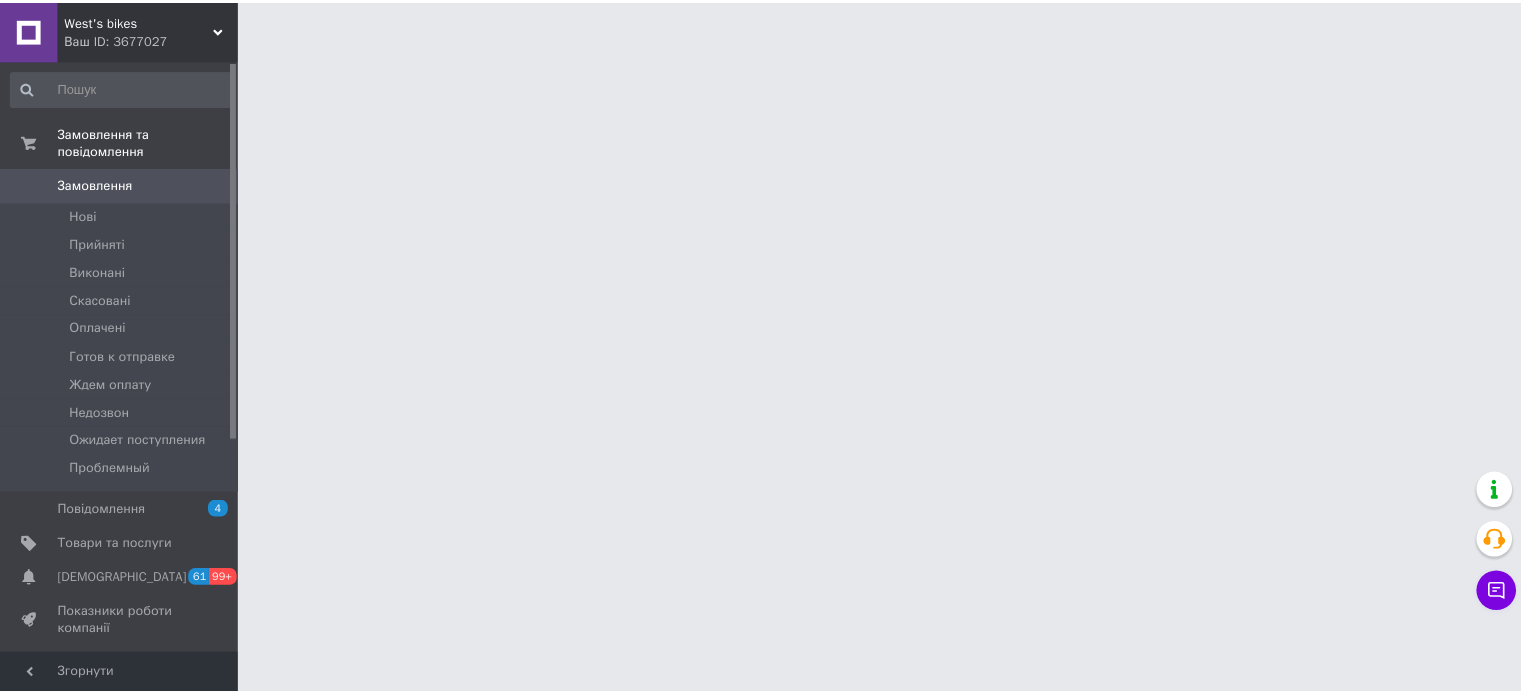scroll, scrollTop: 0, scrollLeft: 0, axis: both 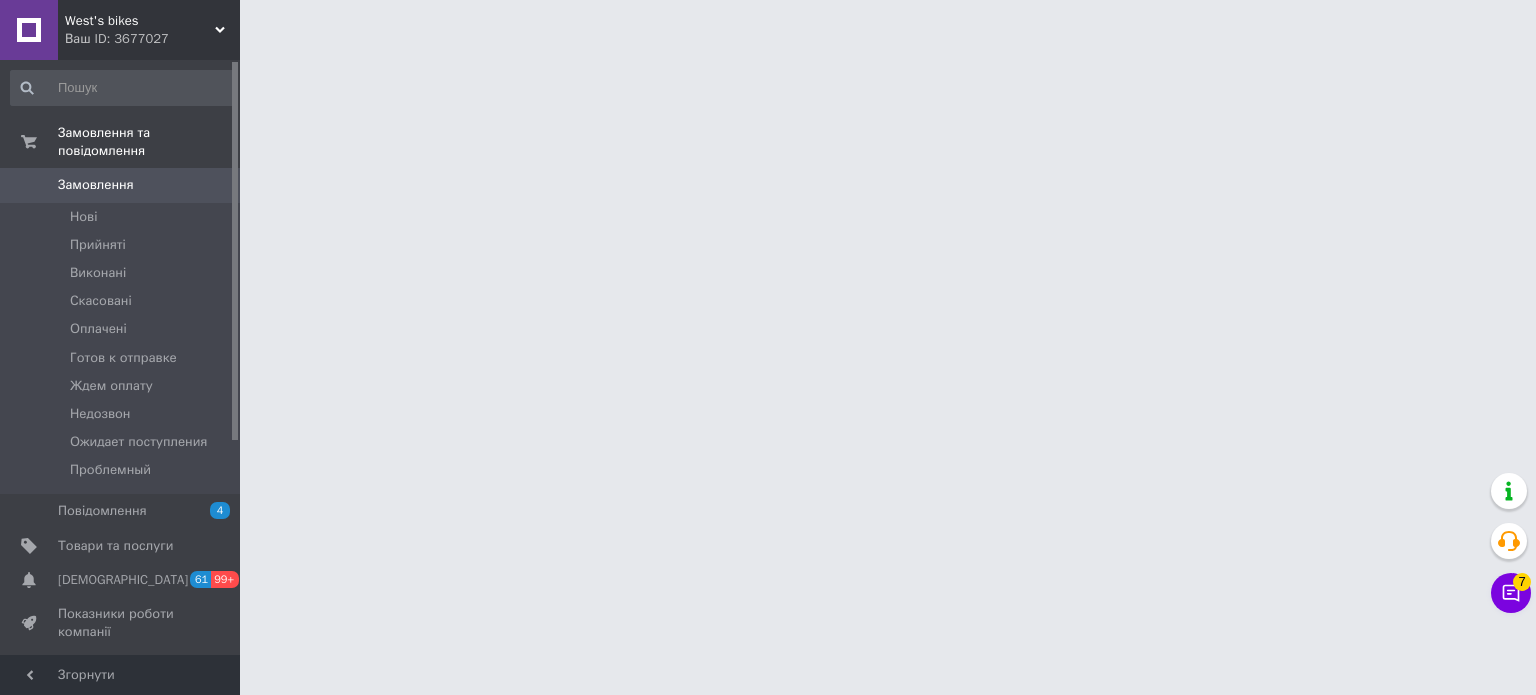 click on "West's bikes" at bounding box center (140, 21) 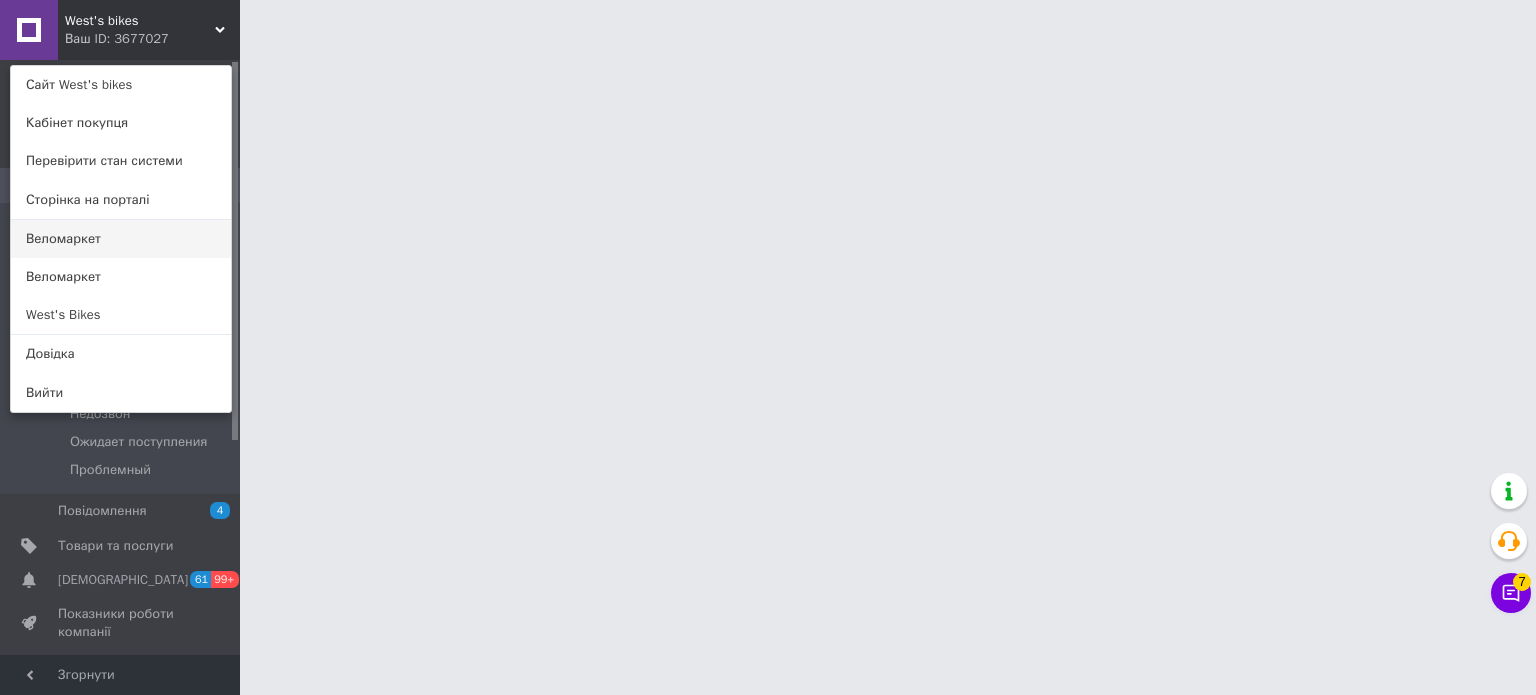 click on "Веломаркет" at bounding box center (121, 239) 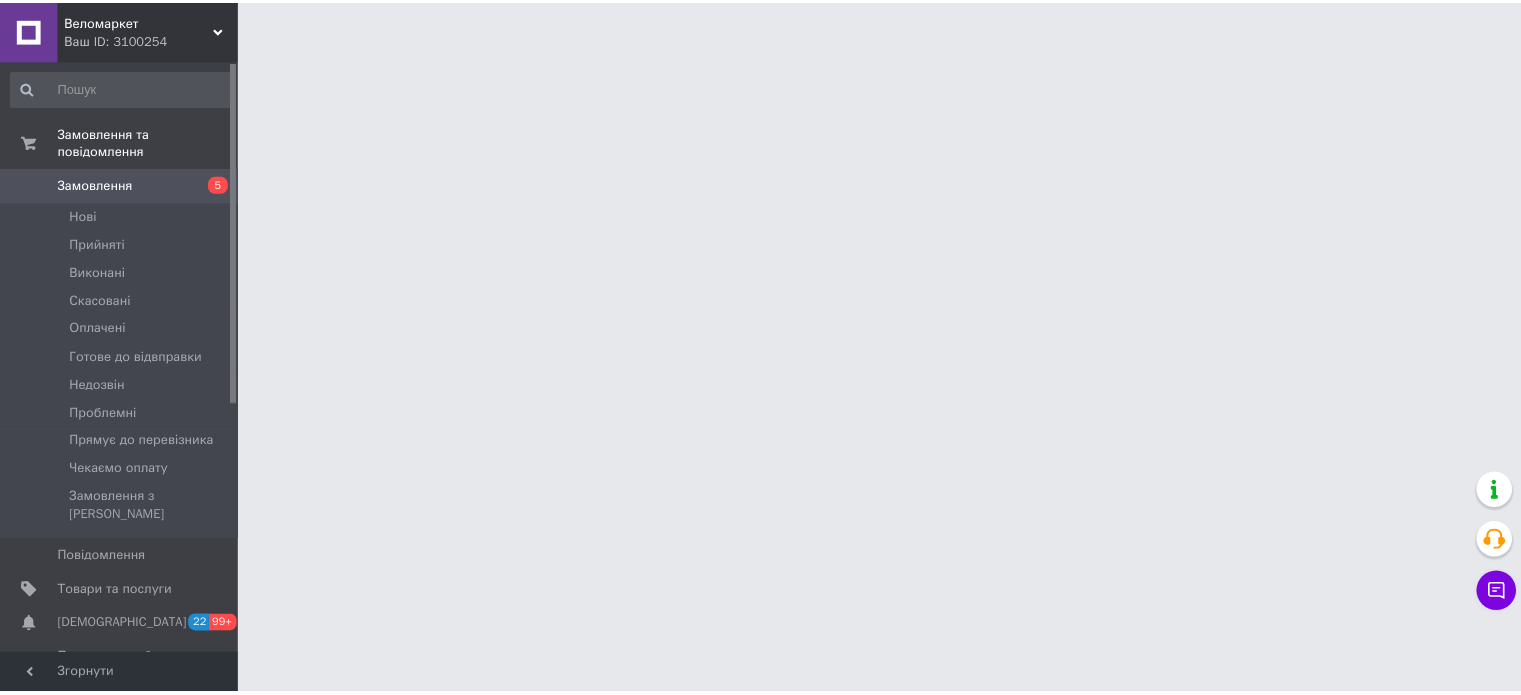 scroll, scrollTop: 0, scrollLeft: 0, axis: both 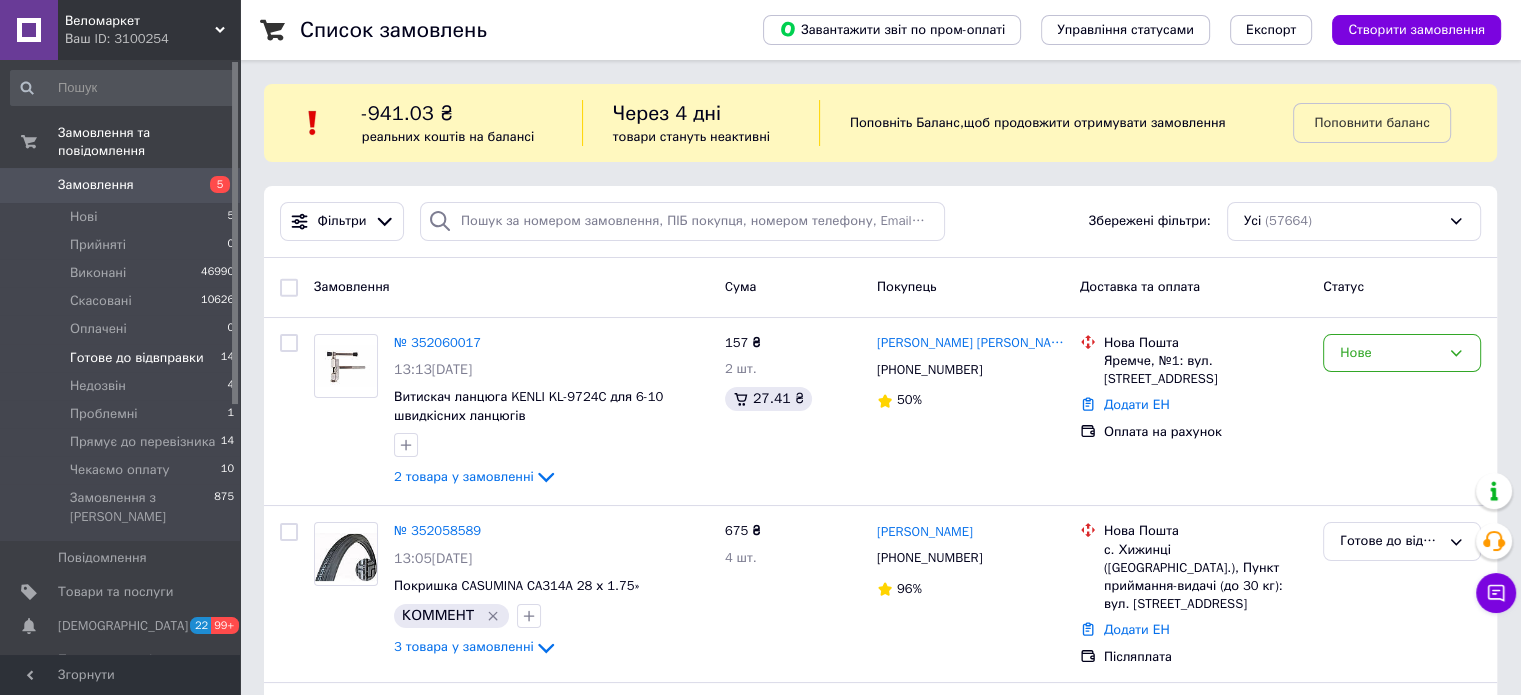 click on "Готове до відвправки" at bounding box center [137, 358] 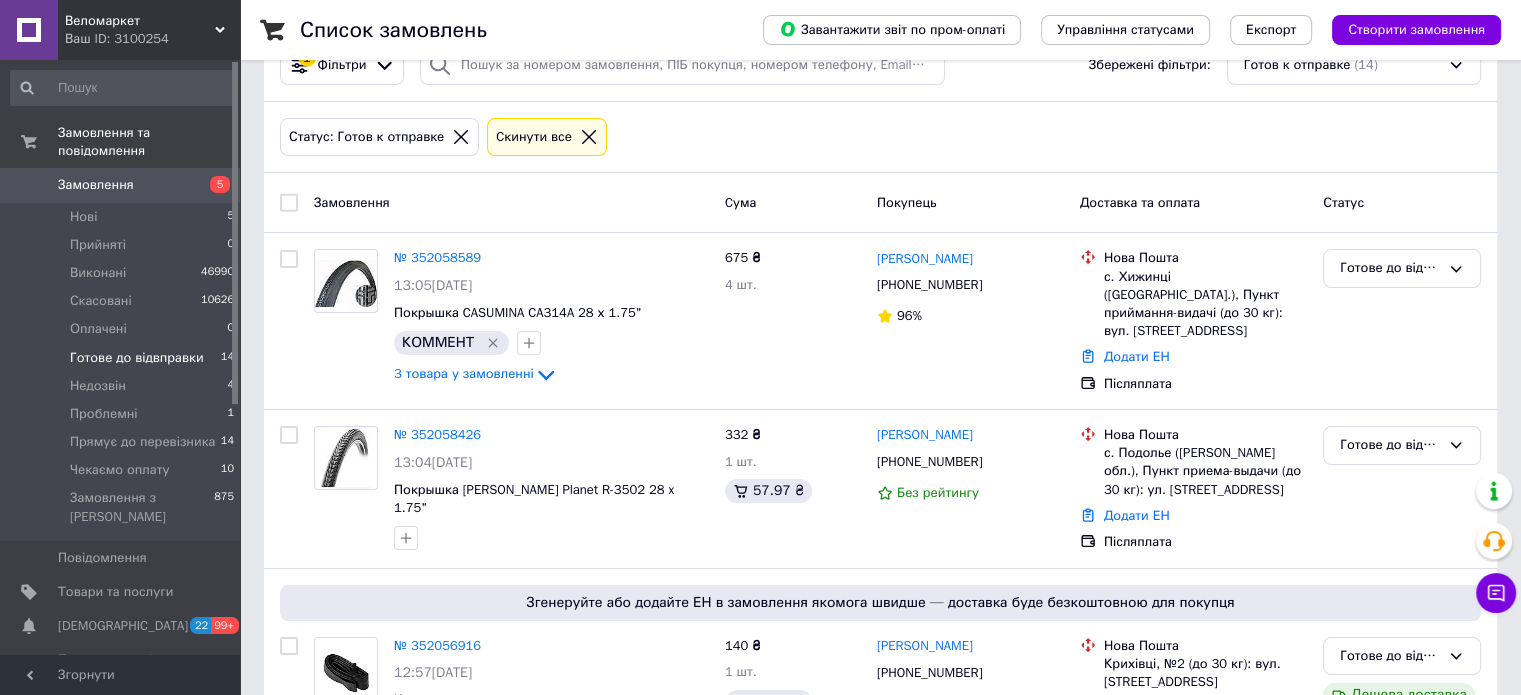 scroll, scrollTop: 246, scrollLeft: 0, axis: vertical 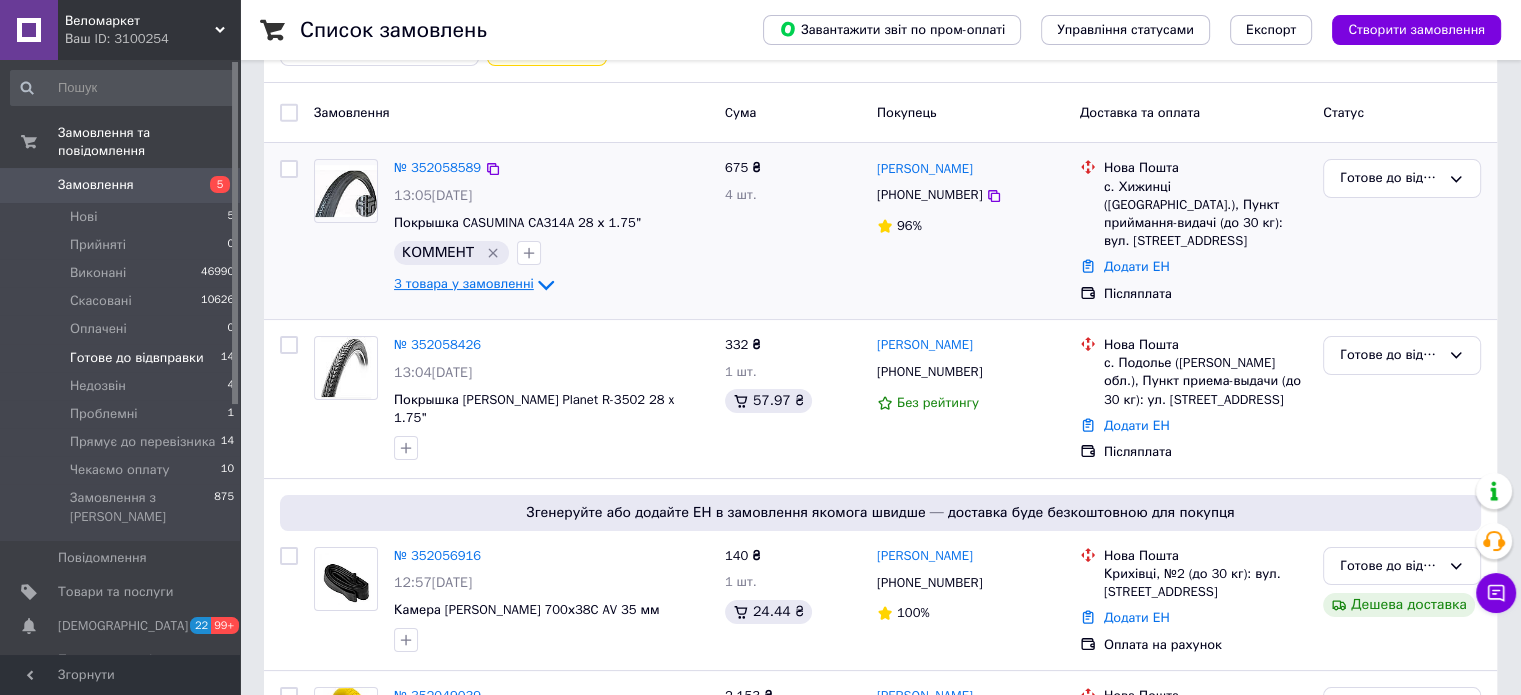 click on "3 товара у замовленні" at bounding box center (464, 283) 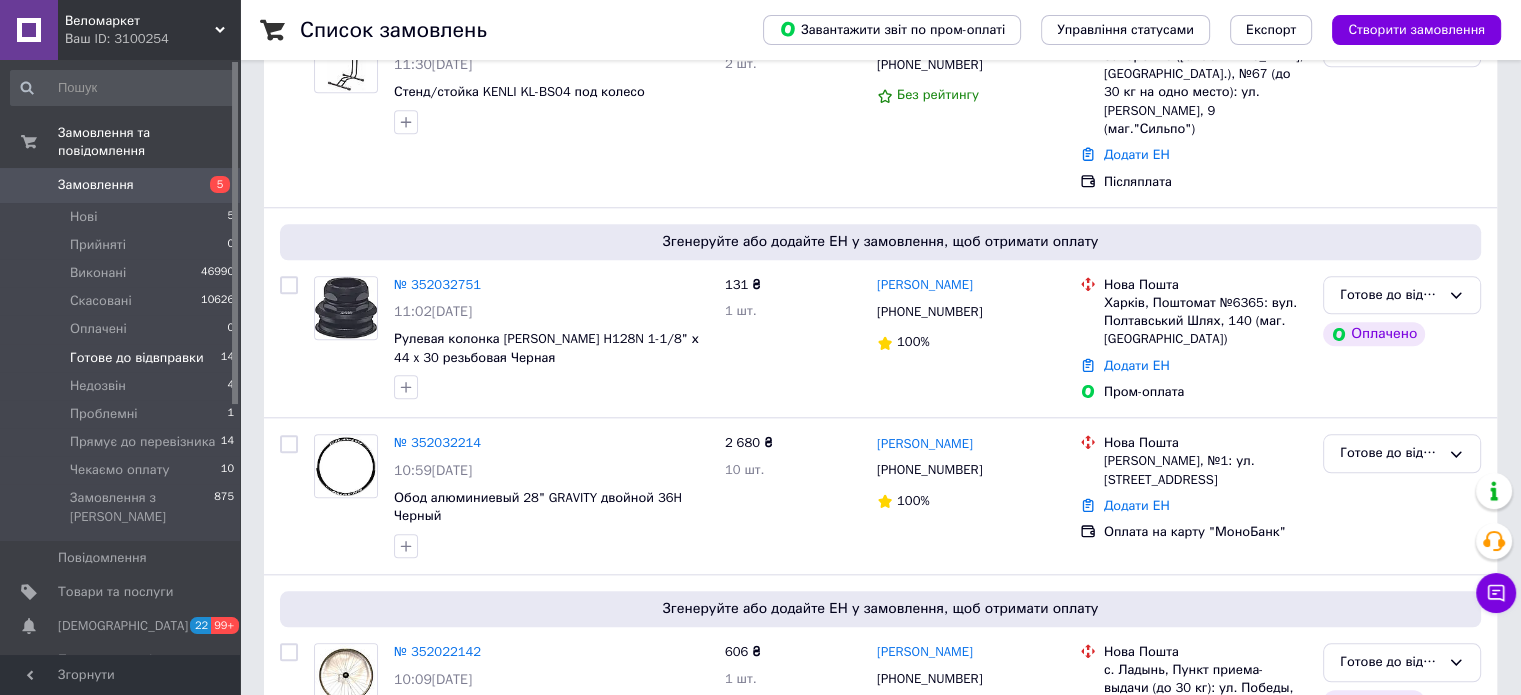 scroll, scrollTop: 2123, scrollLeft: 0, axis: vertical 